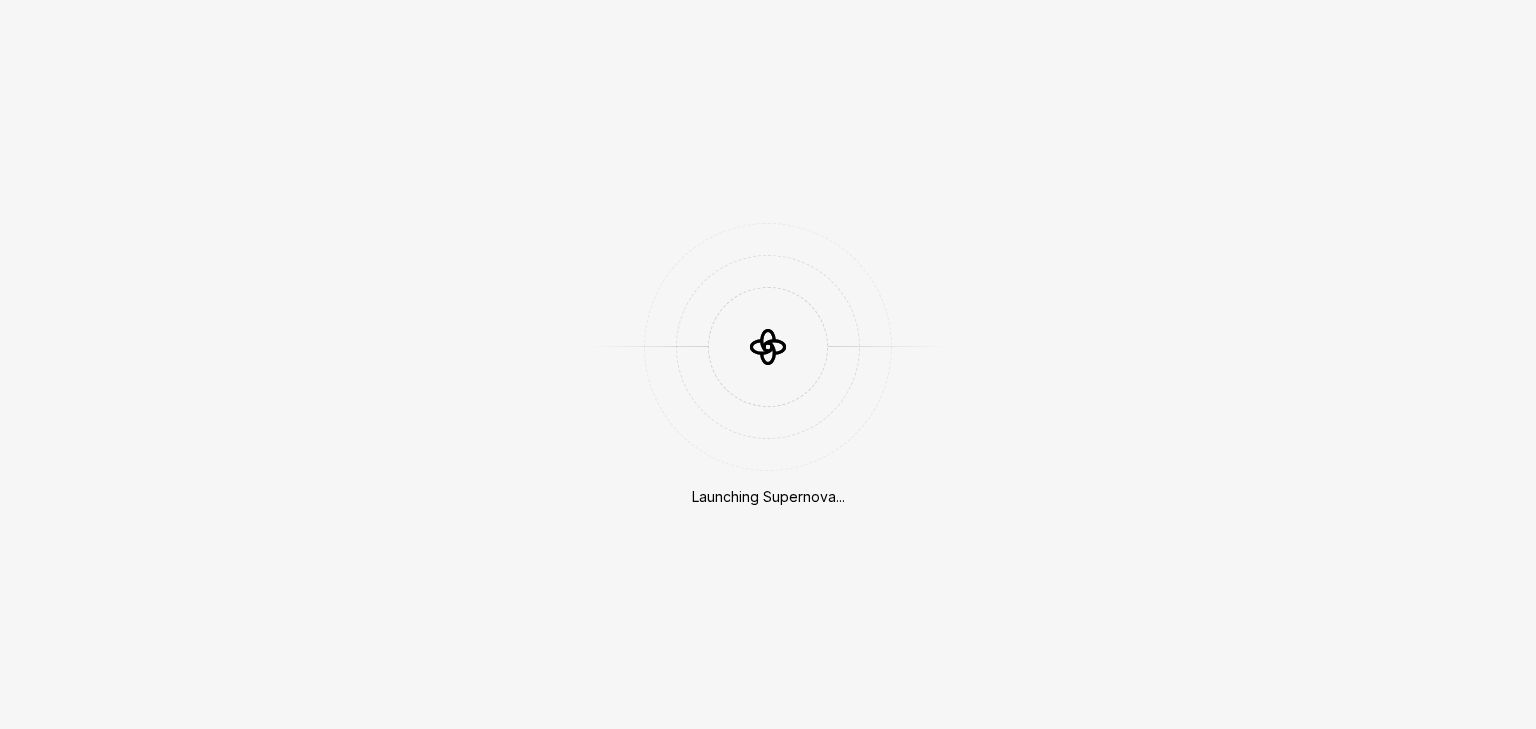 scroll, scrollTop: 0, scrollLeft: 0, axis: both 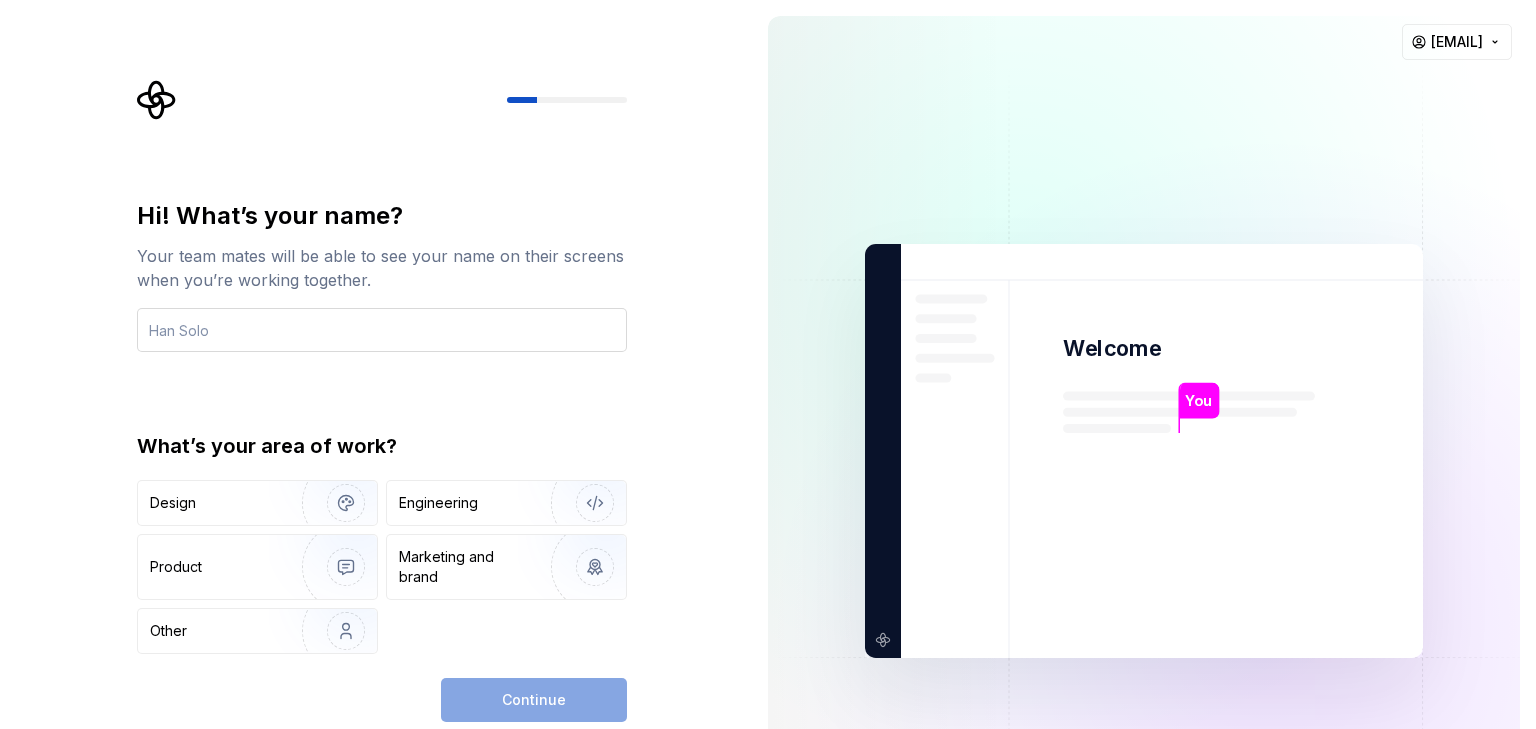 click at bounding box center (382, 330) 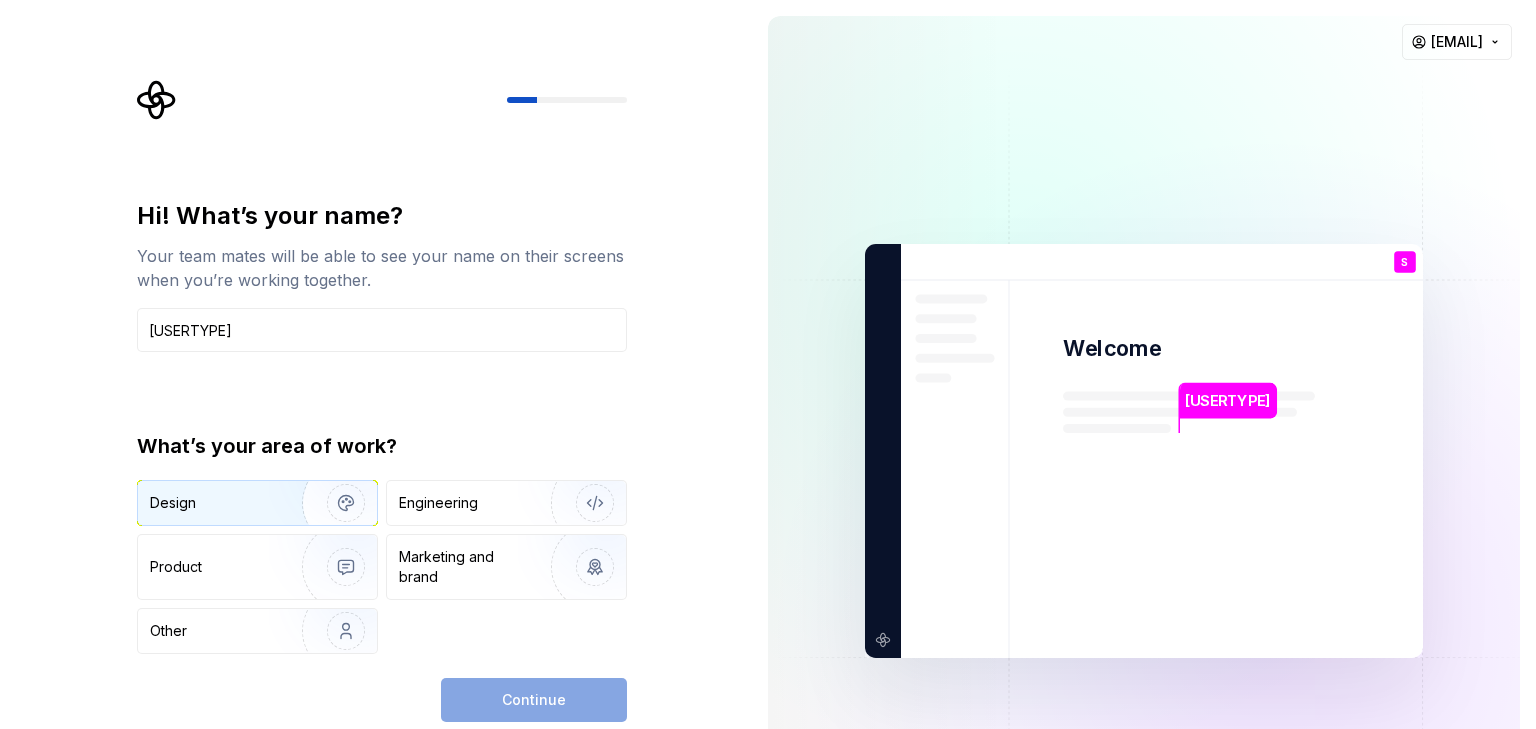 type on "[USERTYPE]" 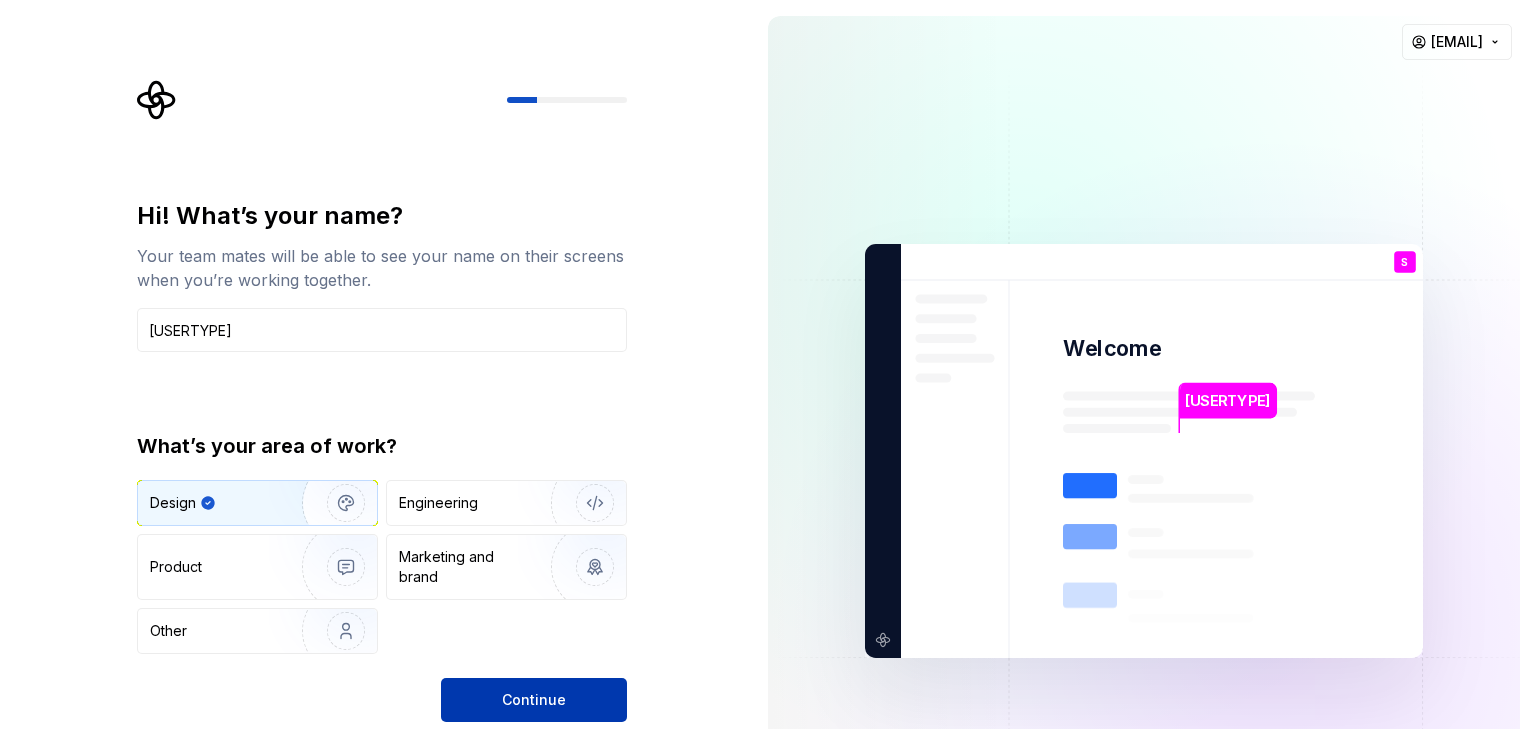 click on "Continue" at bounding box center [534, 700] 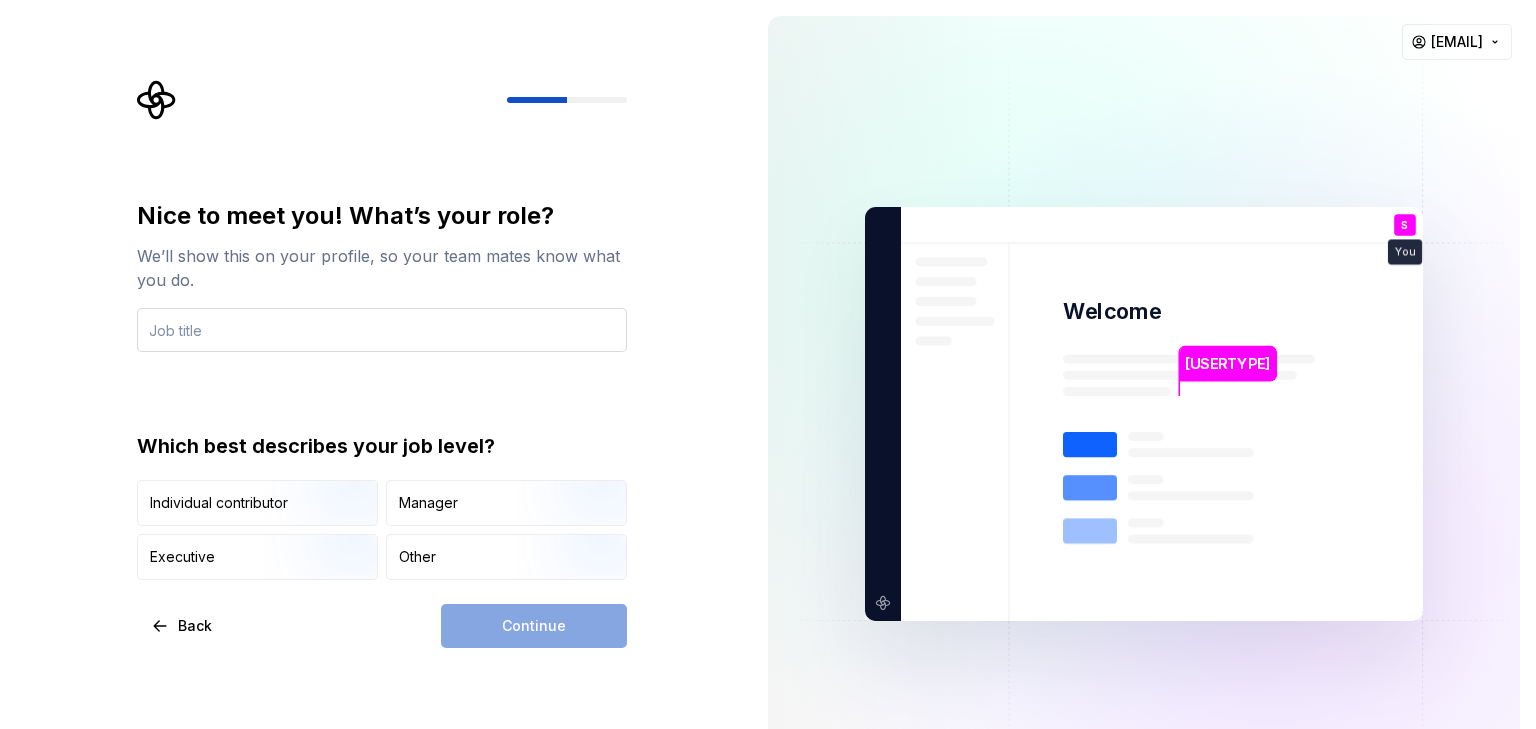 click at bounding box center (382, 330) 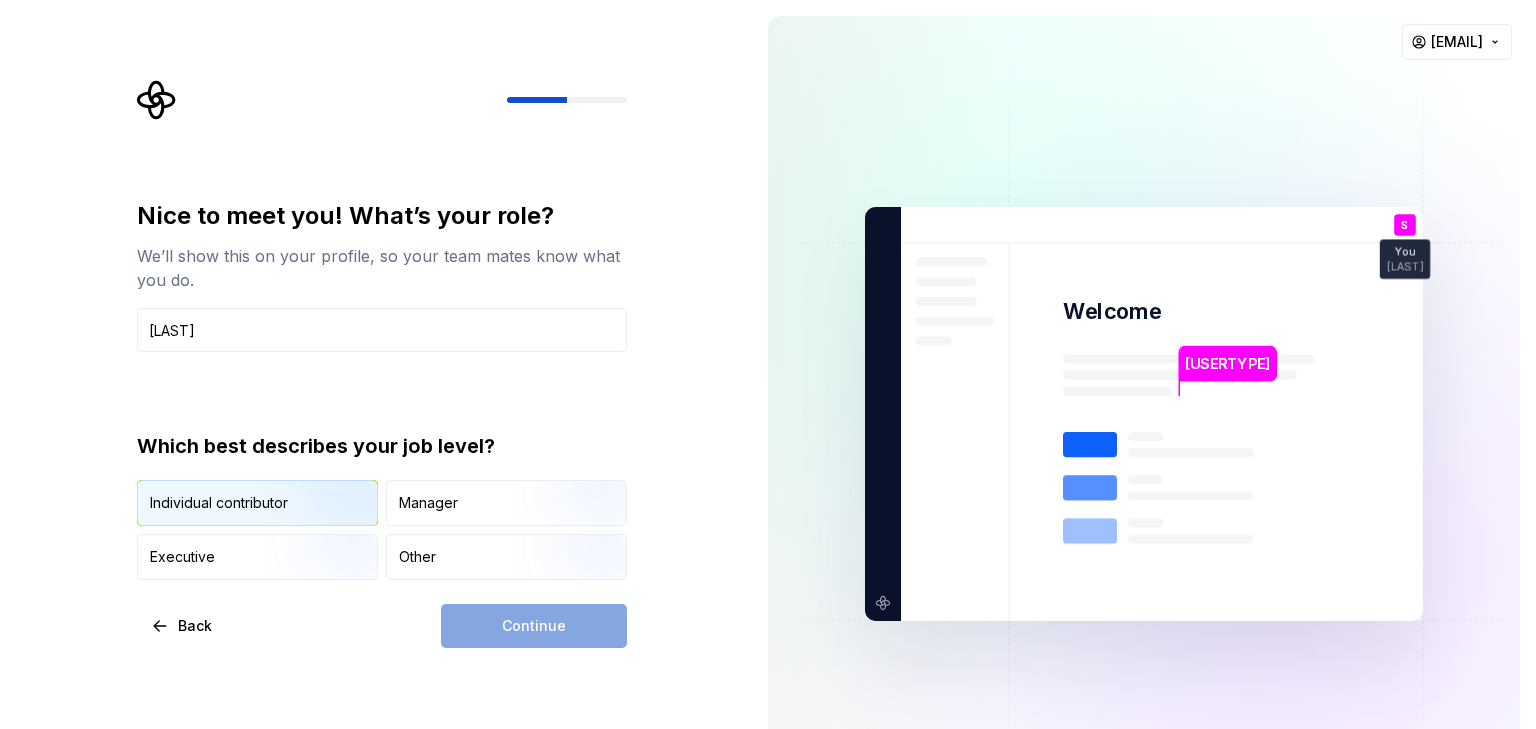 type on "[LAST]" 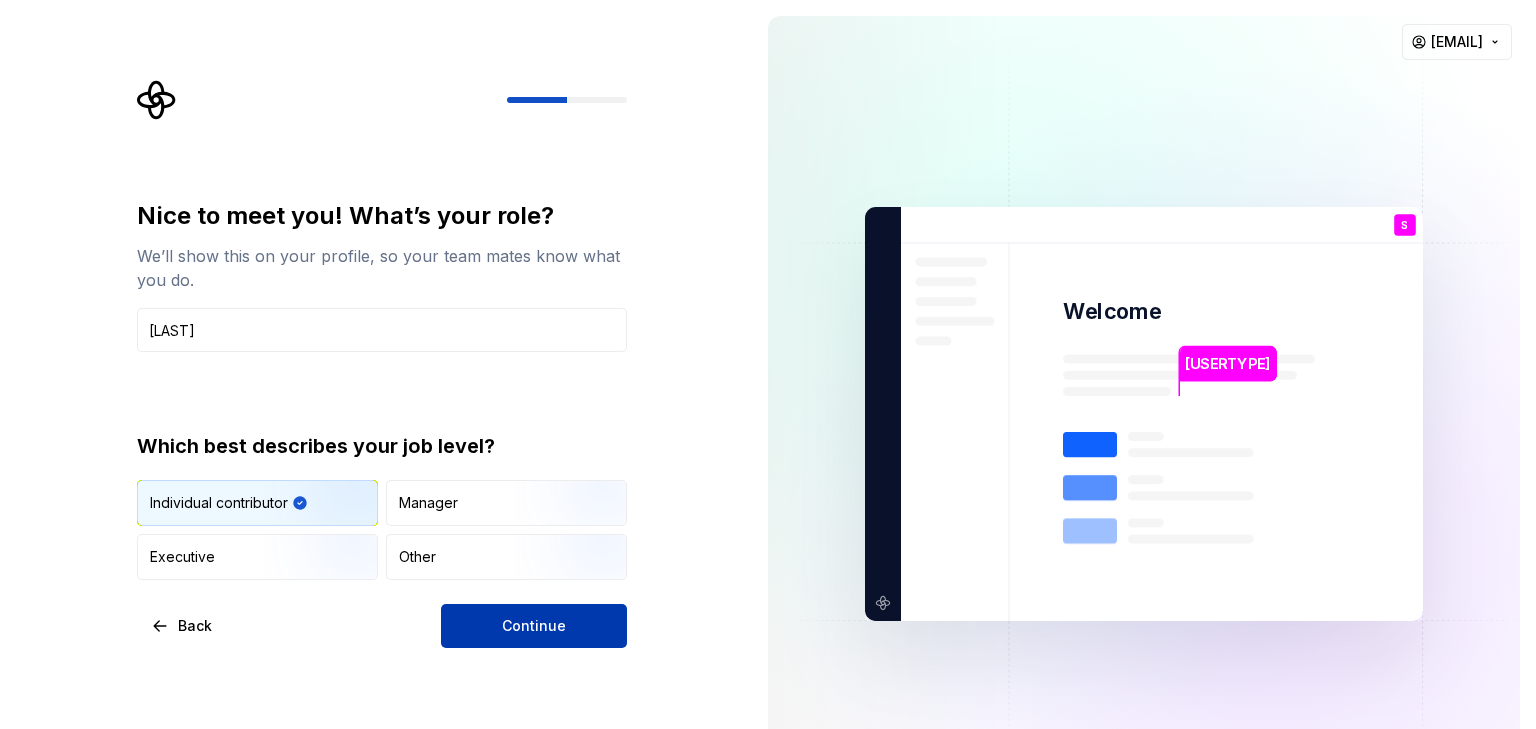 click on "Continue" at bounding box center [534, 626] 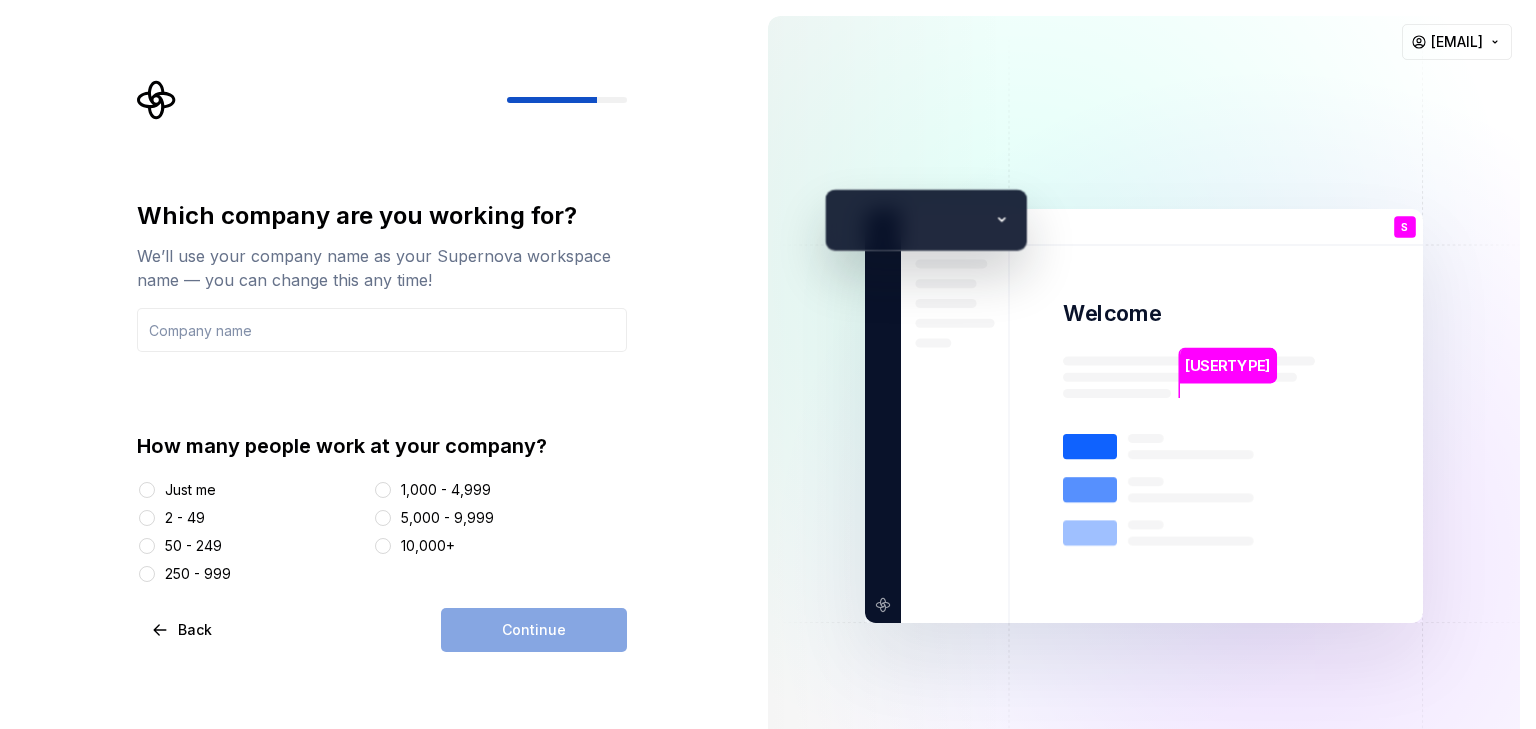 click on "Just me" at bounding box center [190, 490] 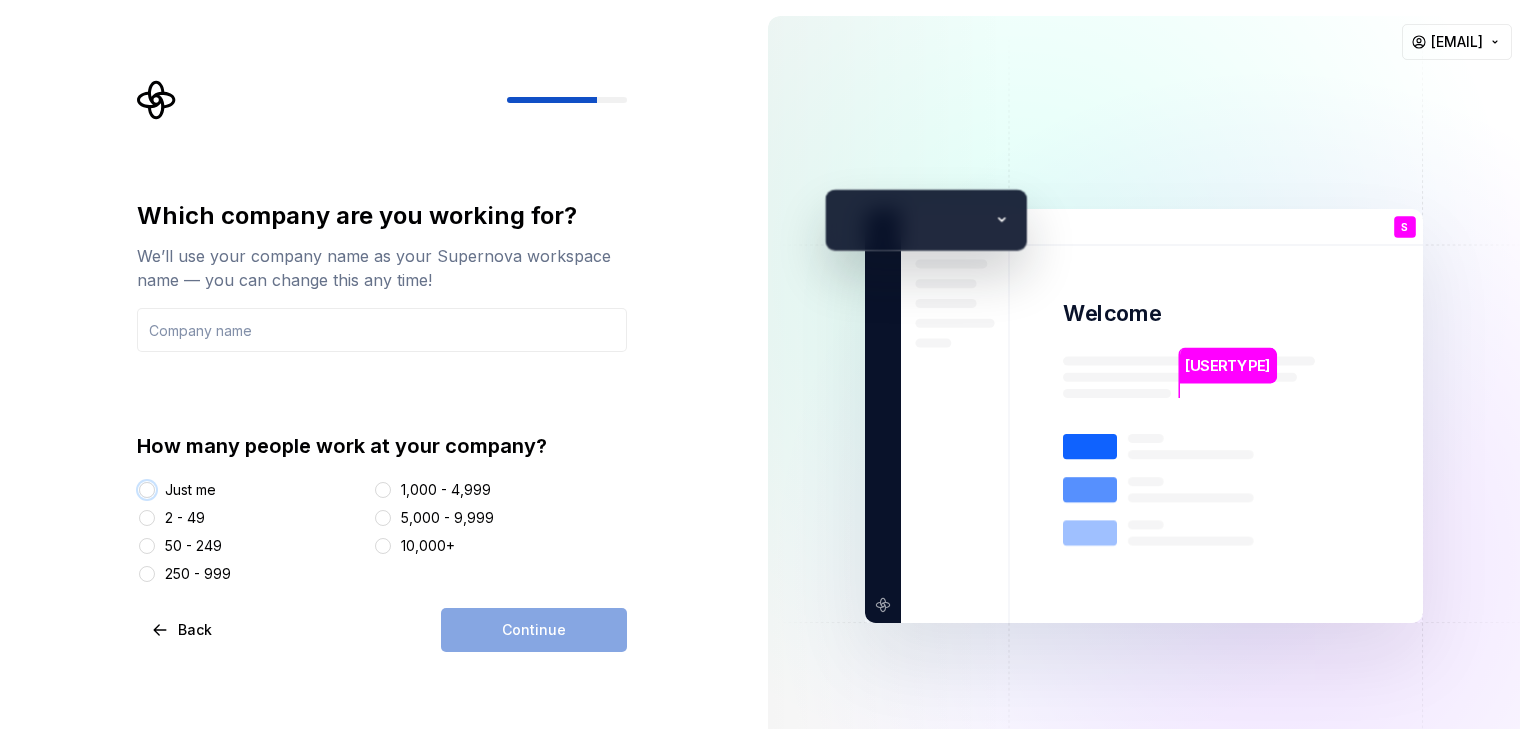click on "Just me" at bounding box center (147, 490) 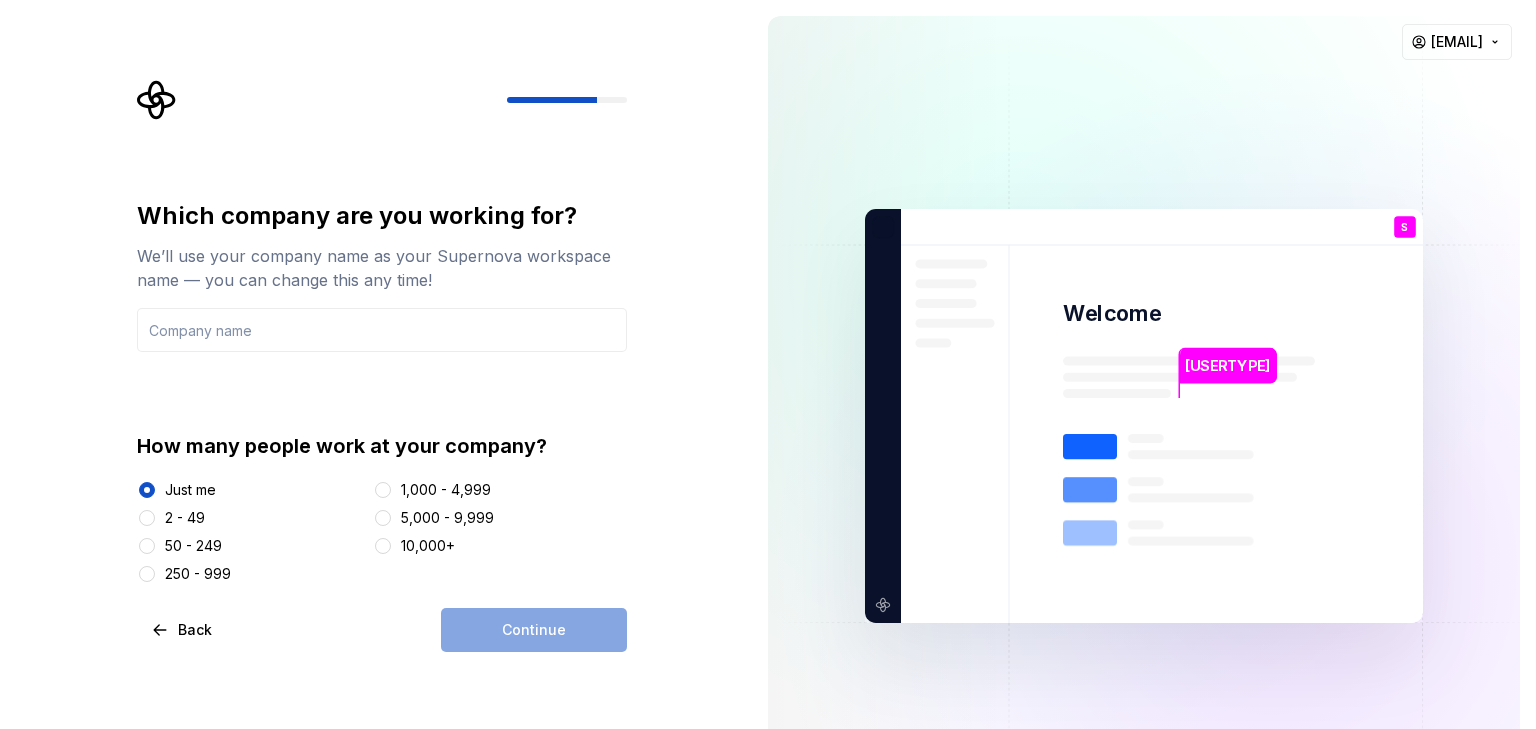 click on "Continue" at bounding box center [534, 630] 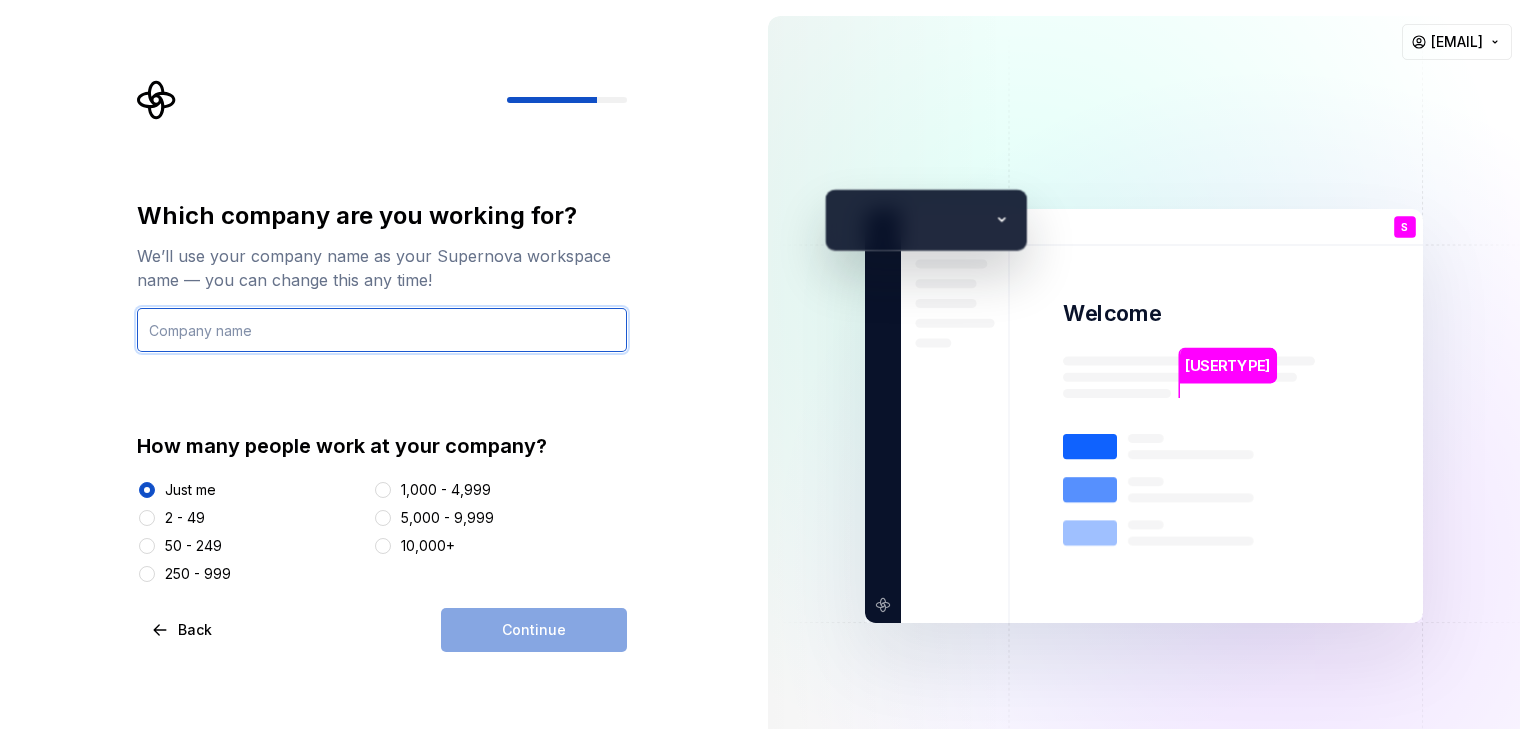 click at bounding box center (382, 330) 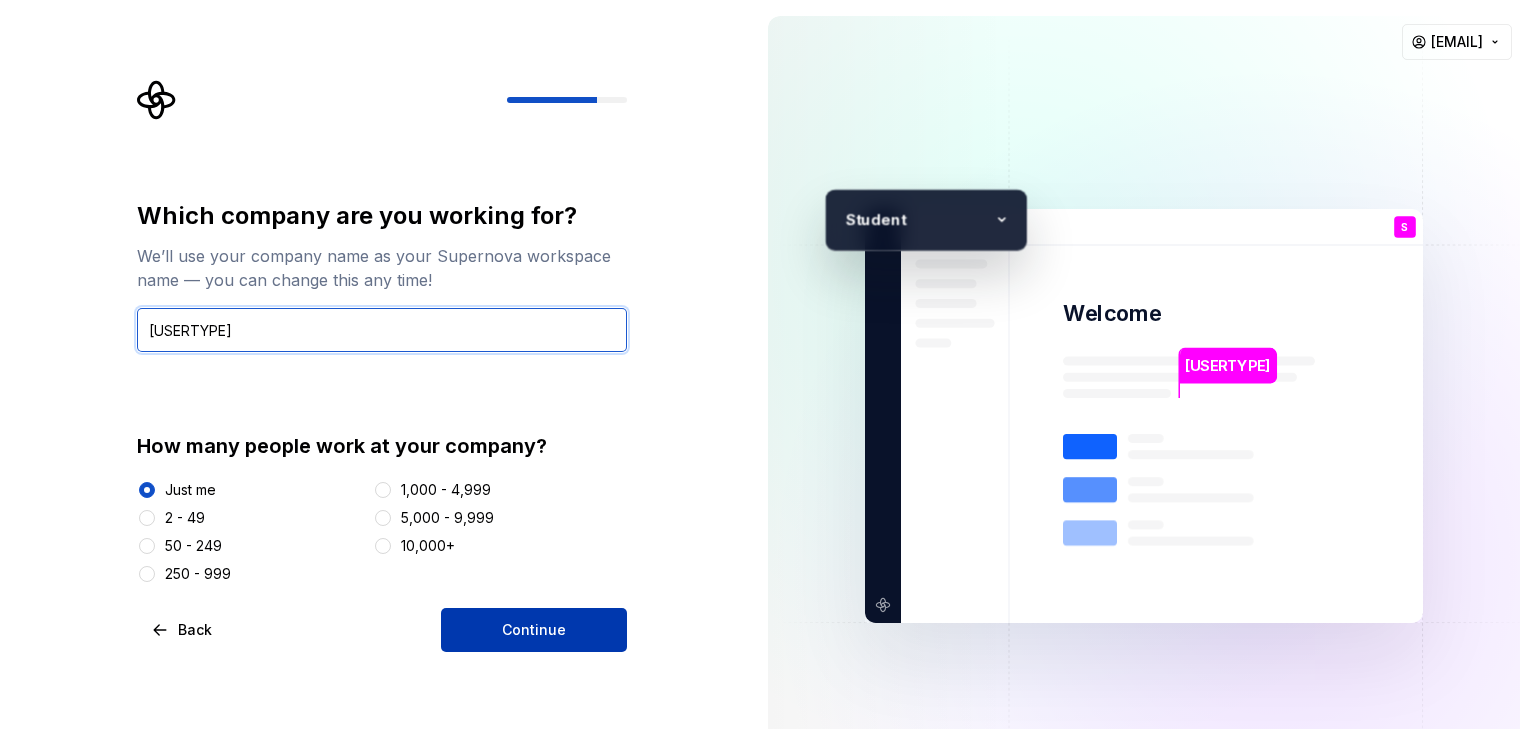 type on "[USERTYPE]" 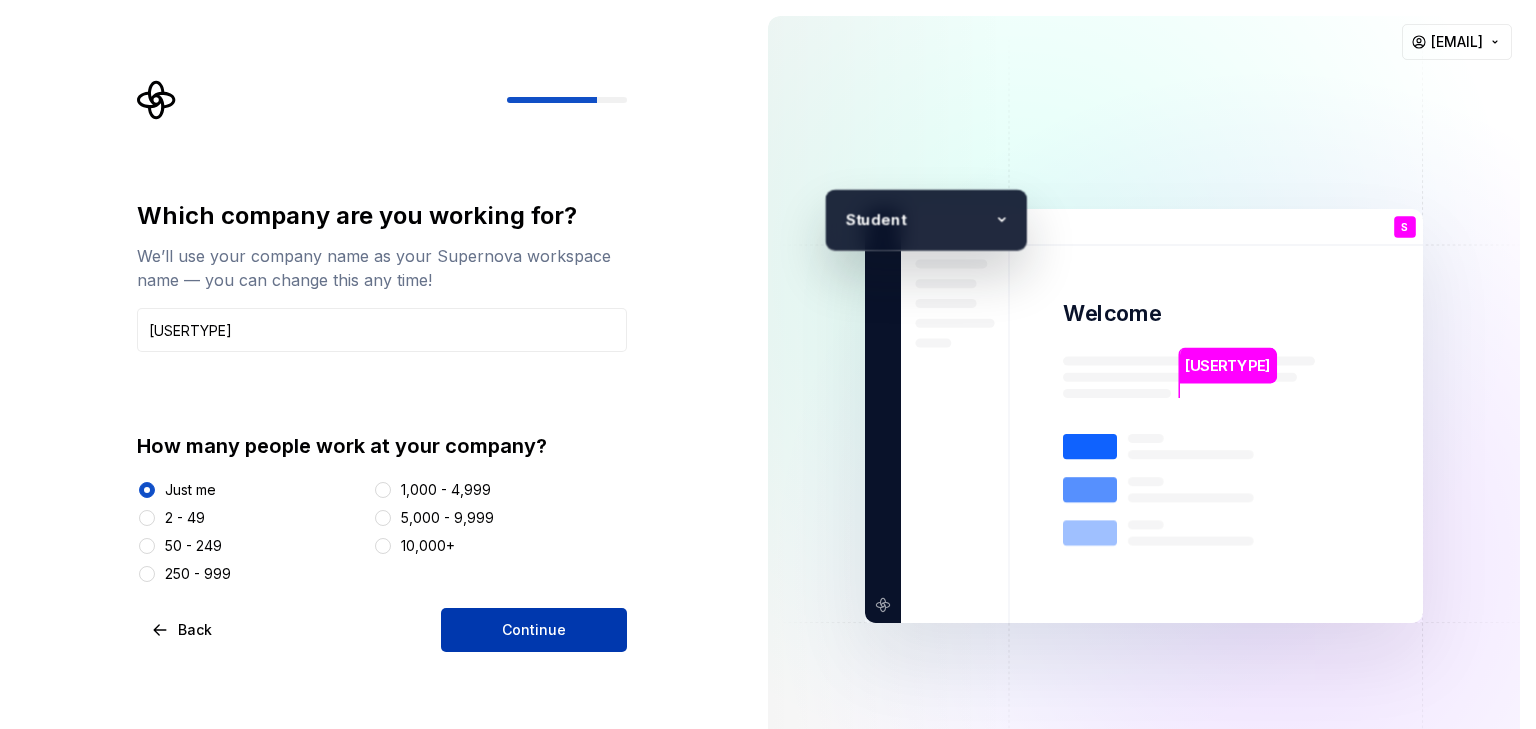 click on "Continue" at bounding box center [534, 630] 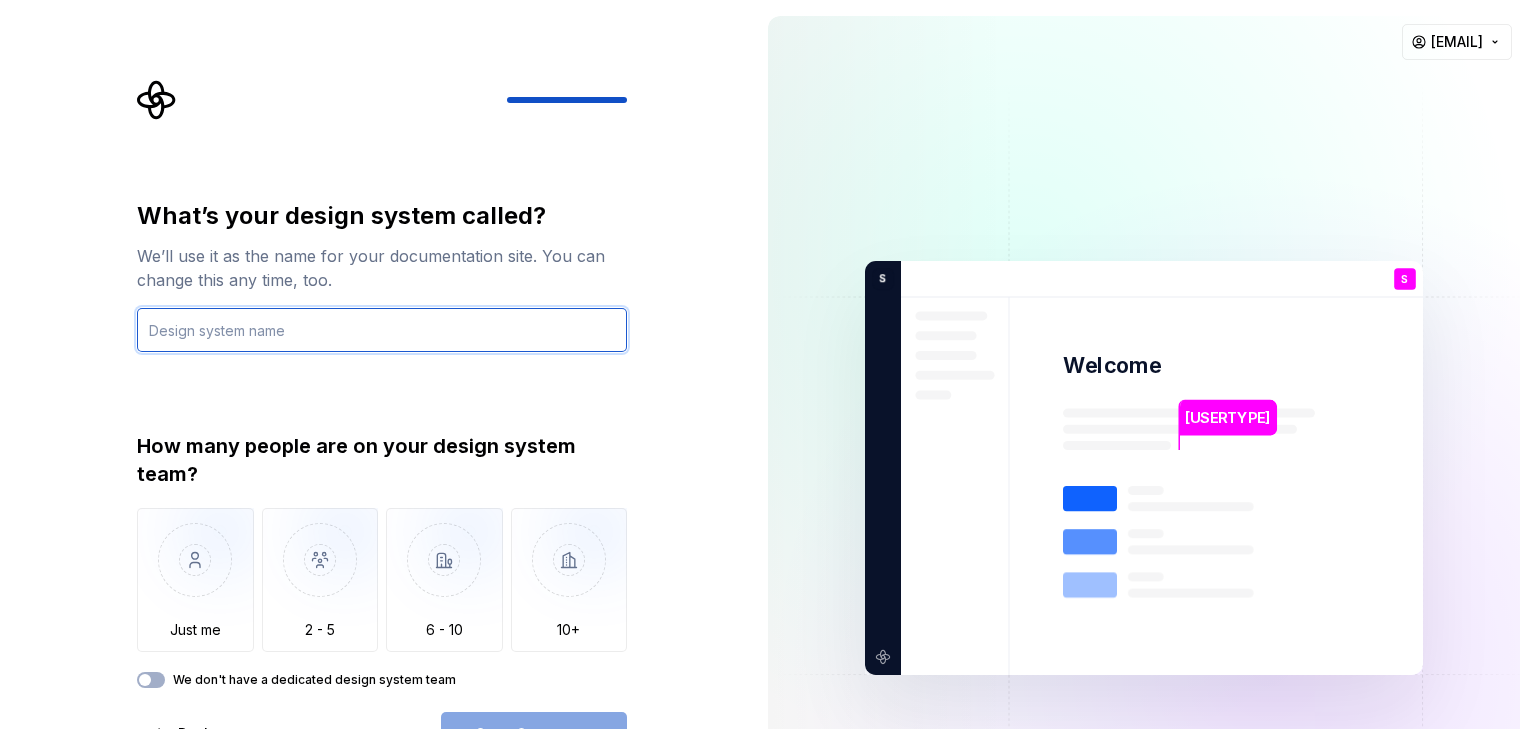 click at bounding box center (382, 330) 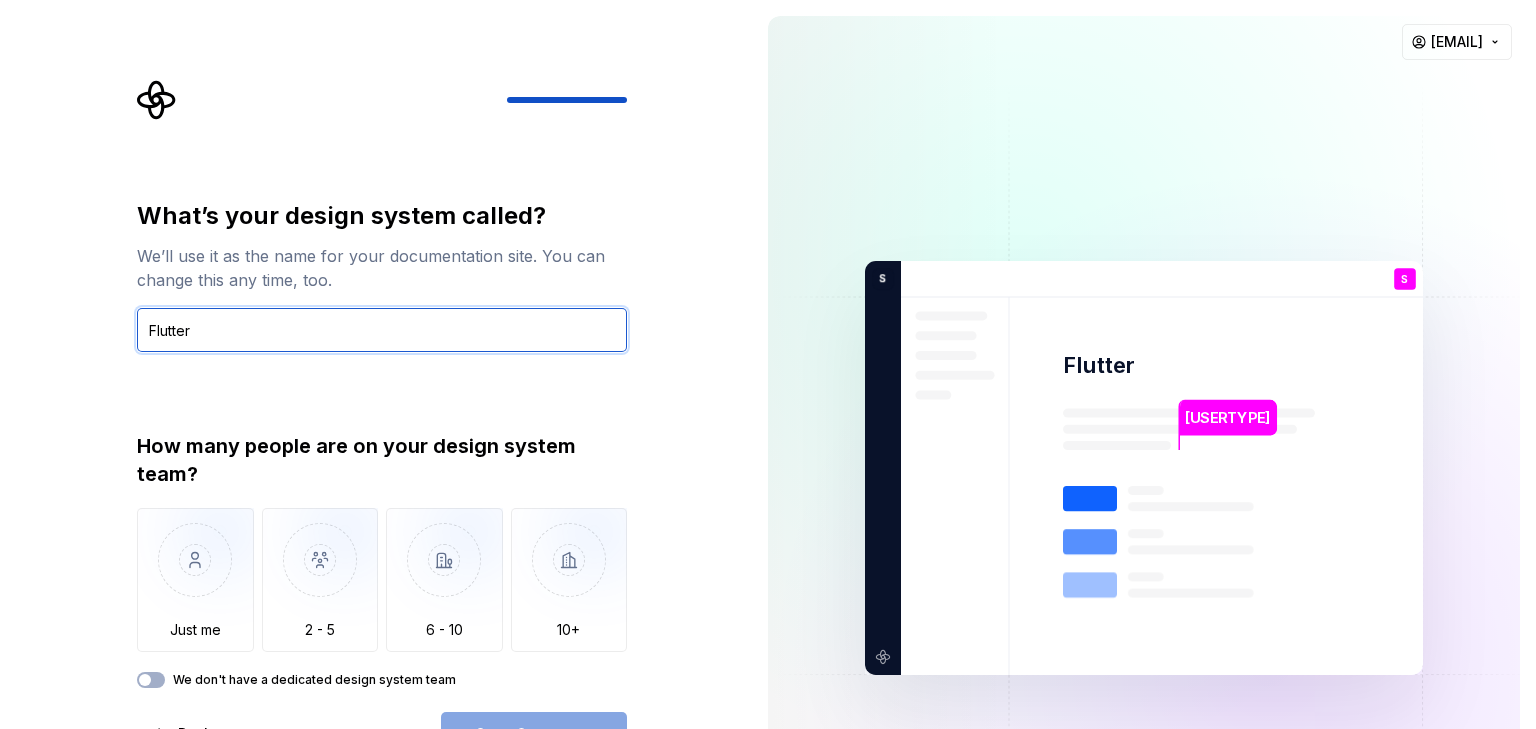 type on "Flutter" 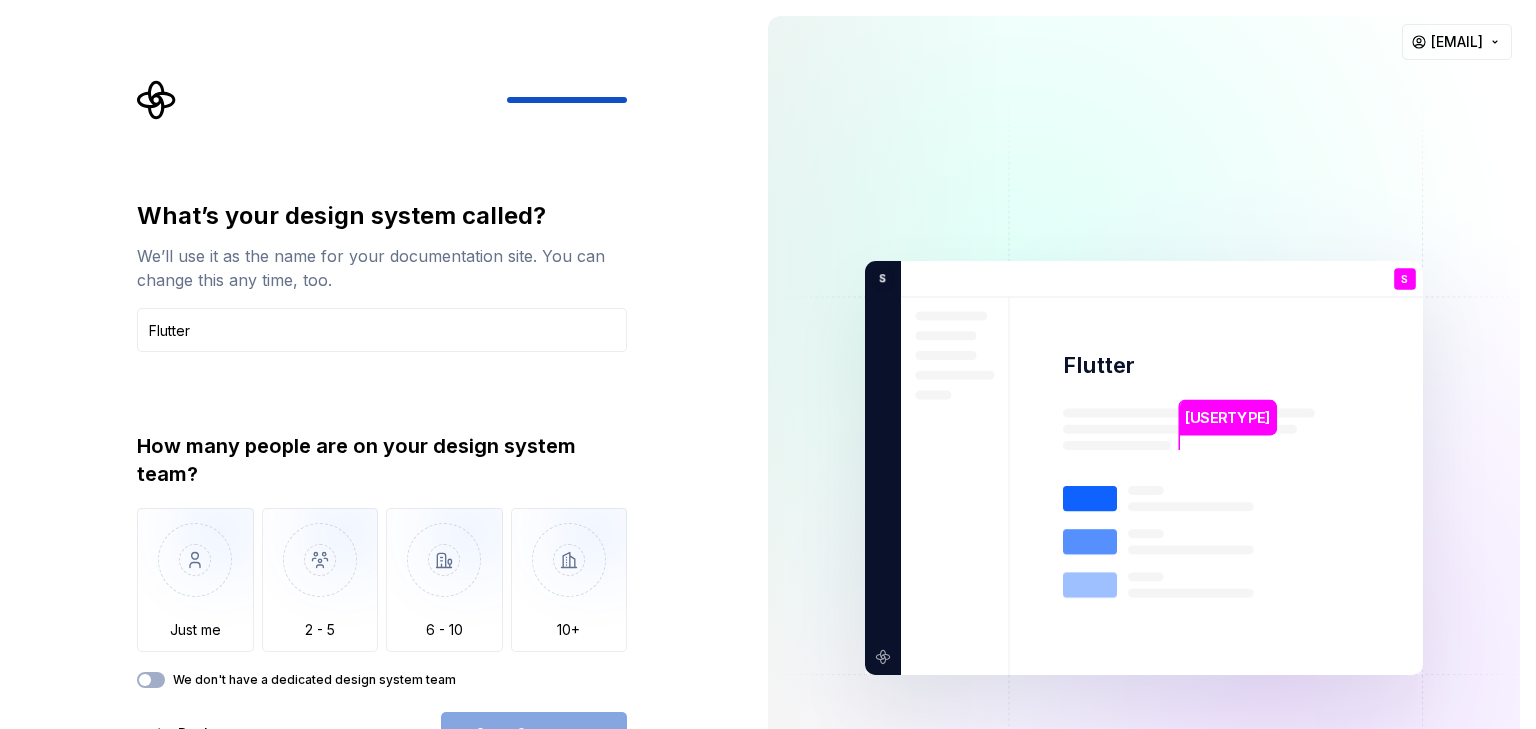 click on "What’s your design system called? We’ll use it as the name for your documentation site. You can change this any time, too. Flutter How many people are on your design system team? Just me 2 - 5 6 - 10 10+ We don't have a dedicated design system team Back Open Supernova" at bounding box center [376, 468] 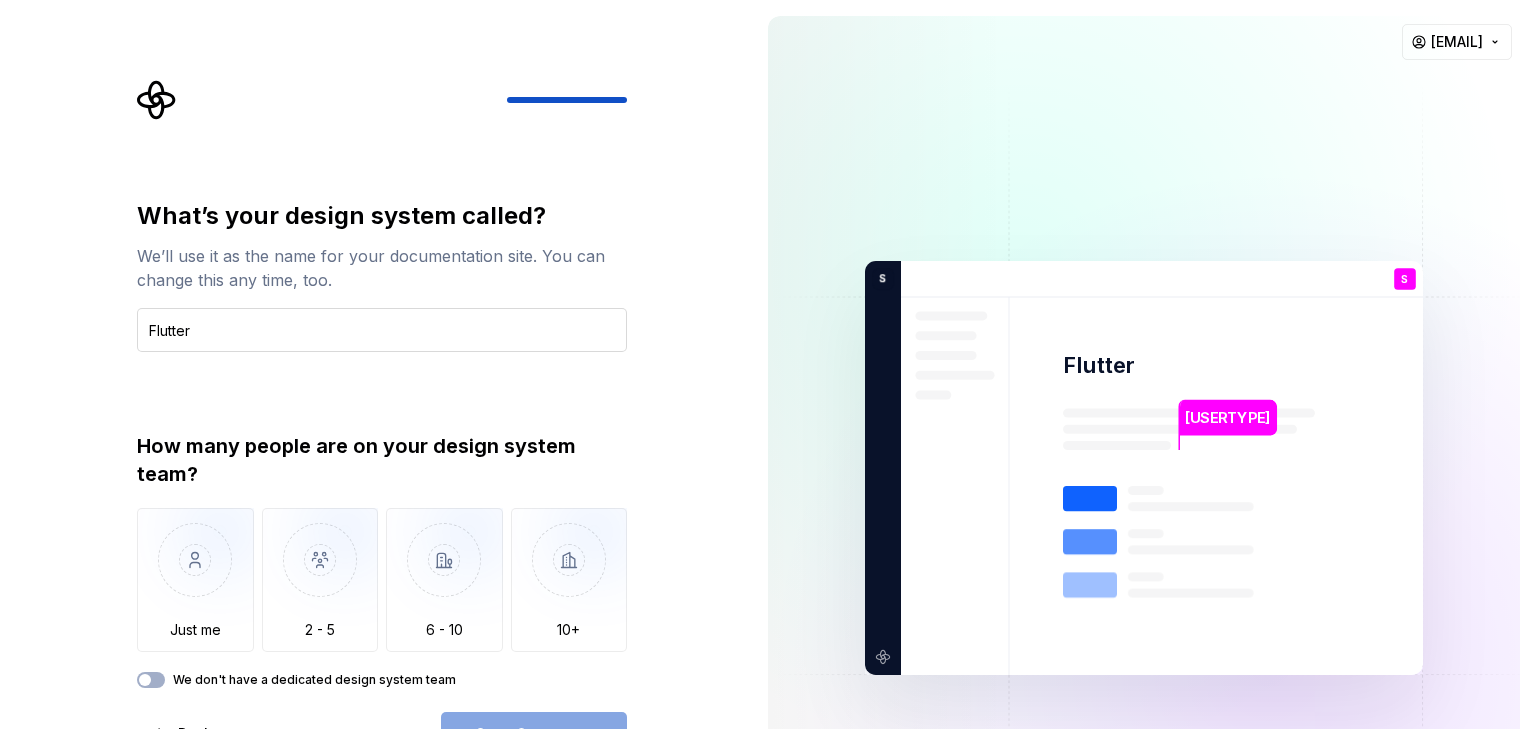 click on "Flutter" at bounding box center (382, 330) 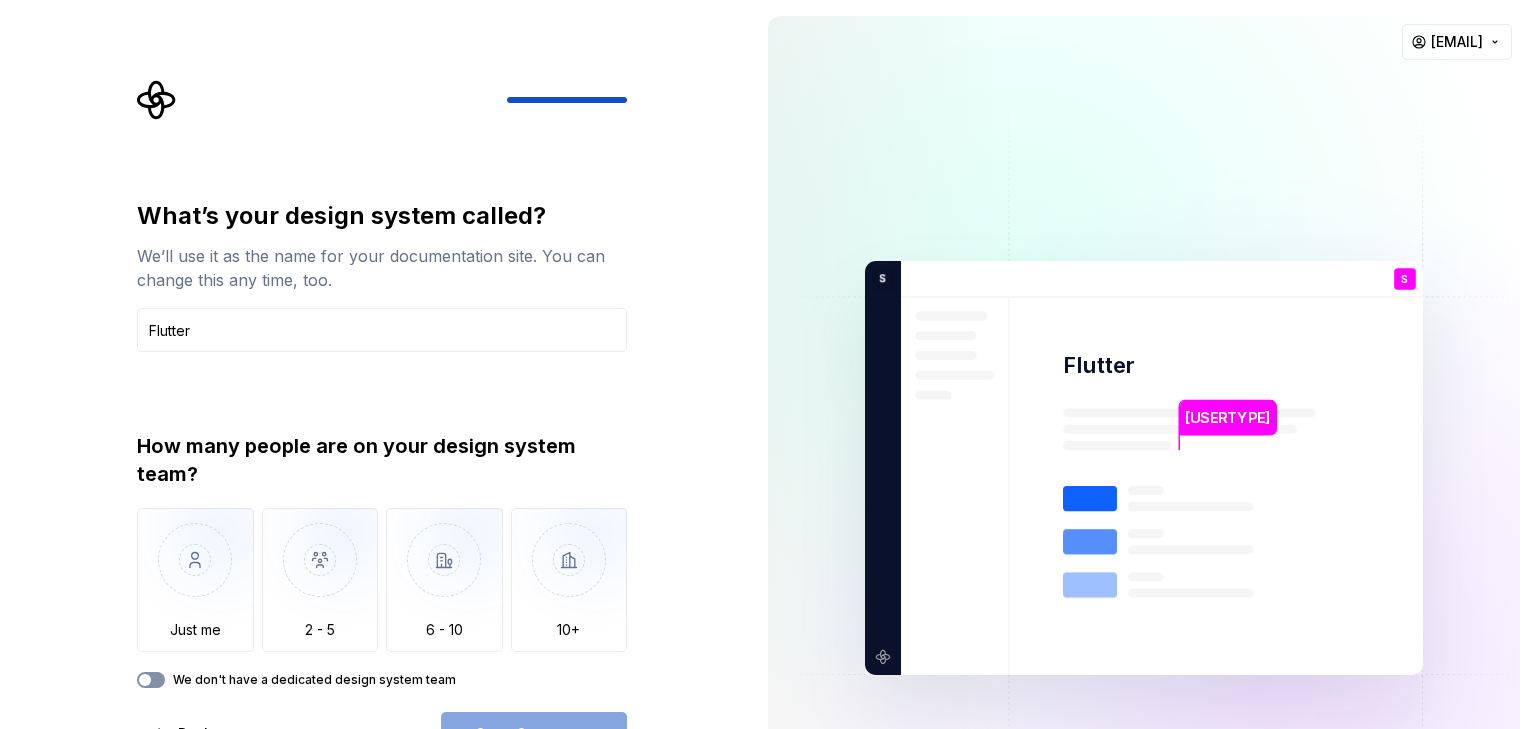 click on "We don't have a dedicated design system team" at bounding box center [151, 680] 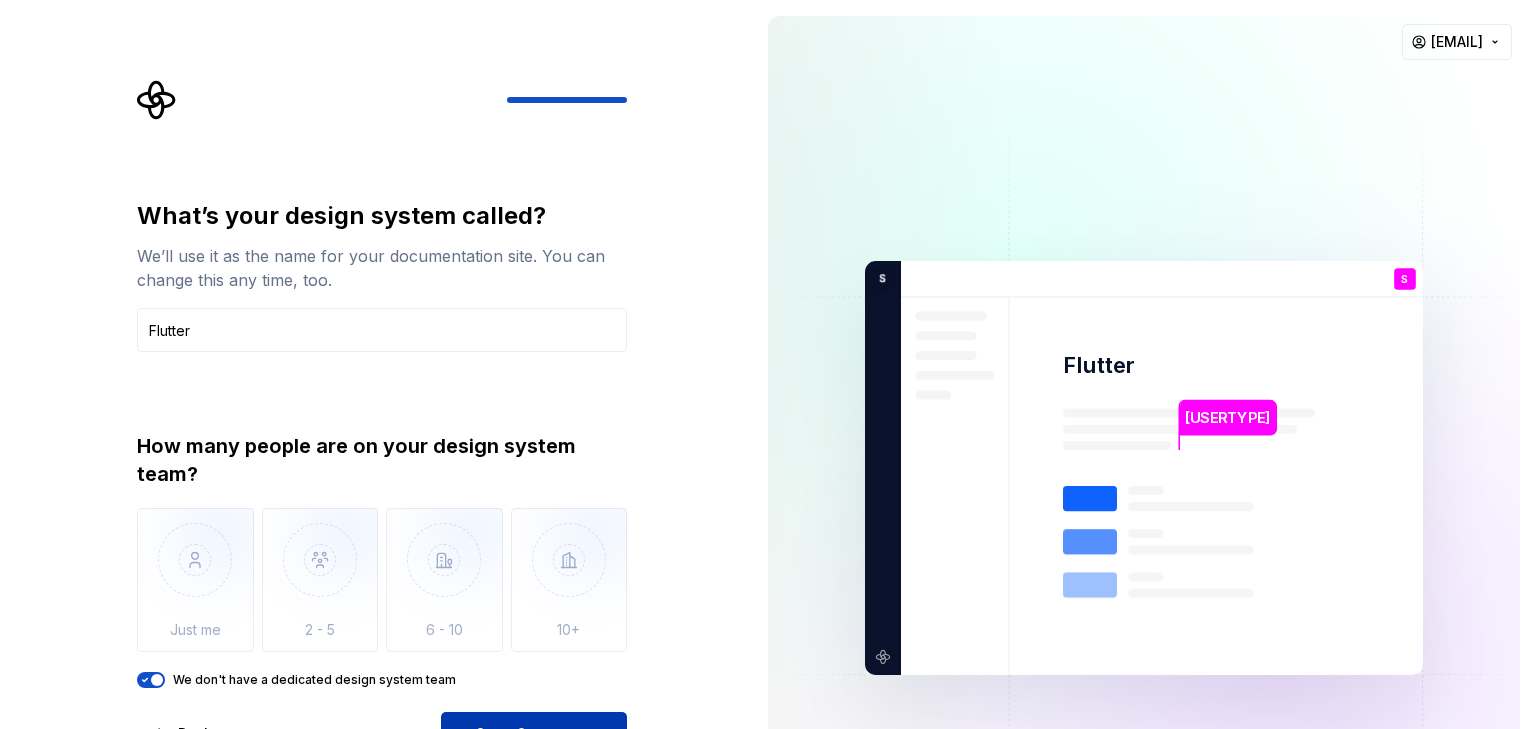 click on "Open Supernova" at bounding box center [534, 734] 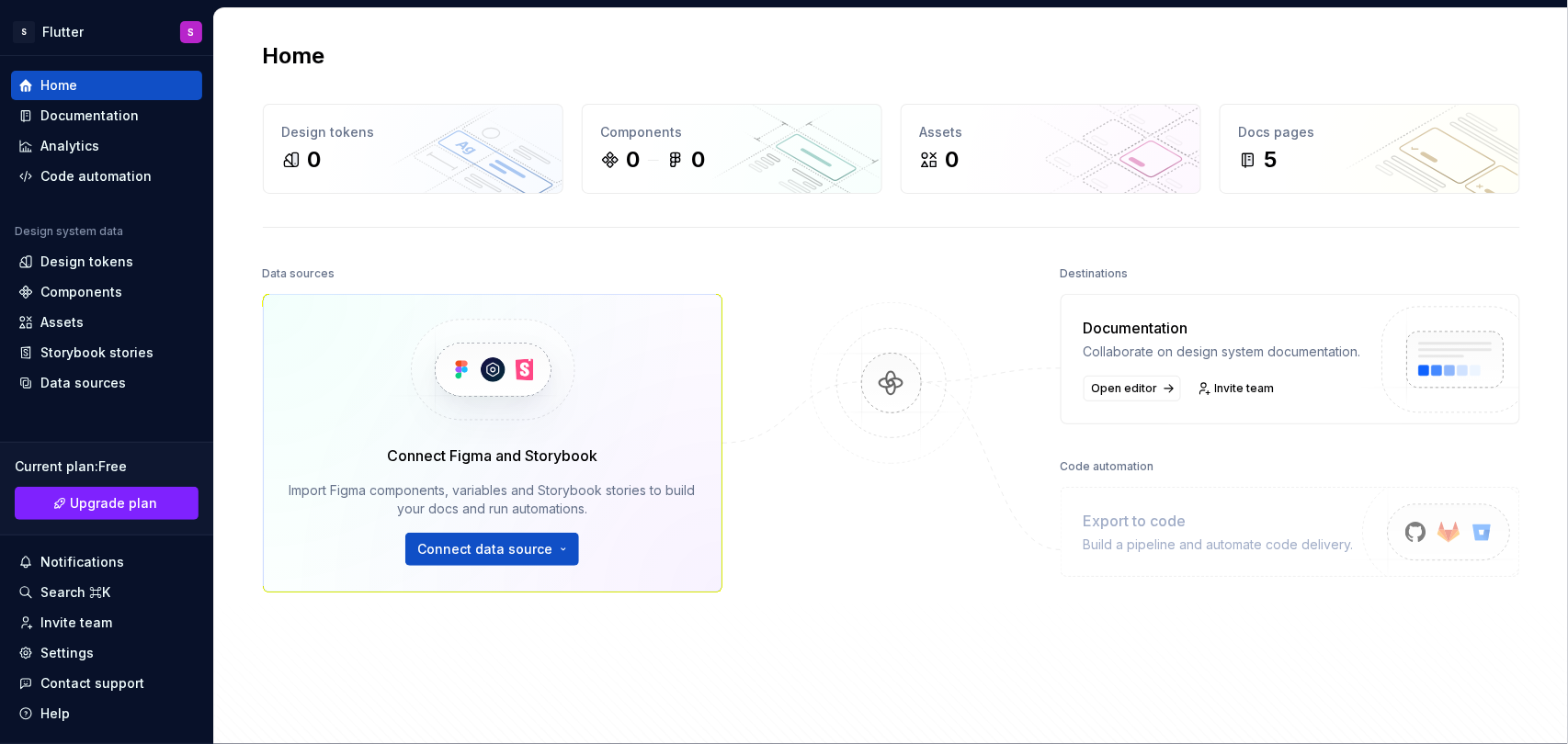 click at bounding box center [492, 369] 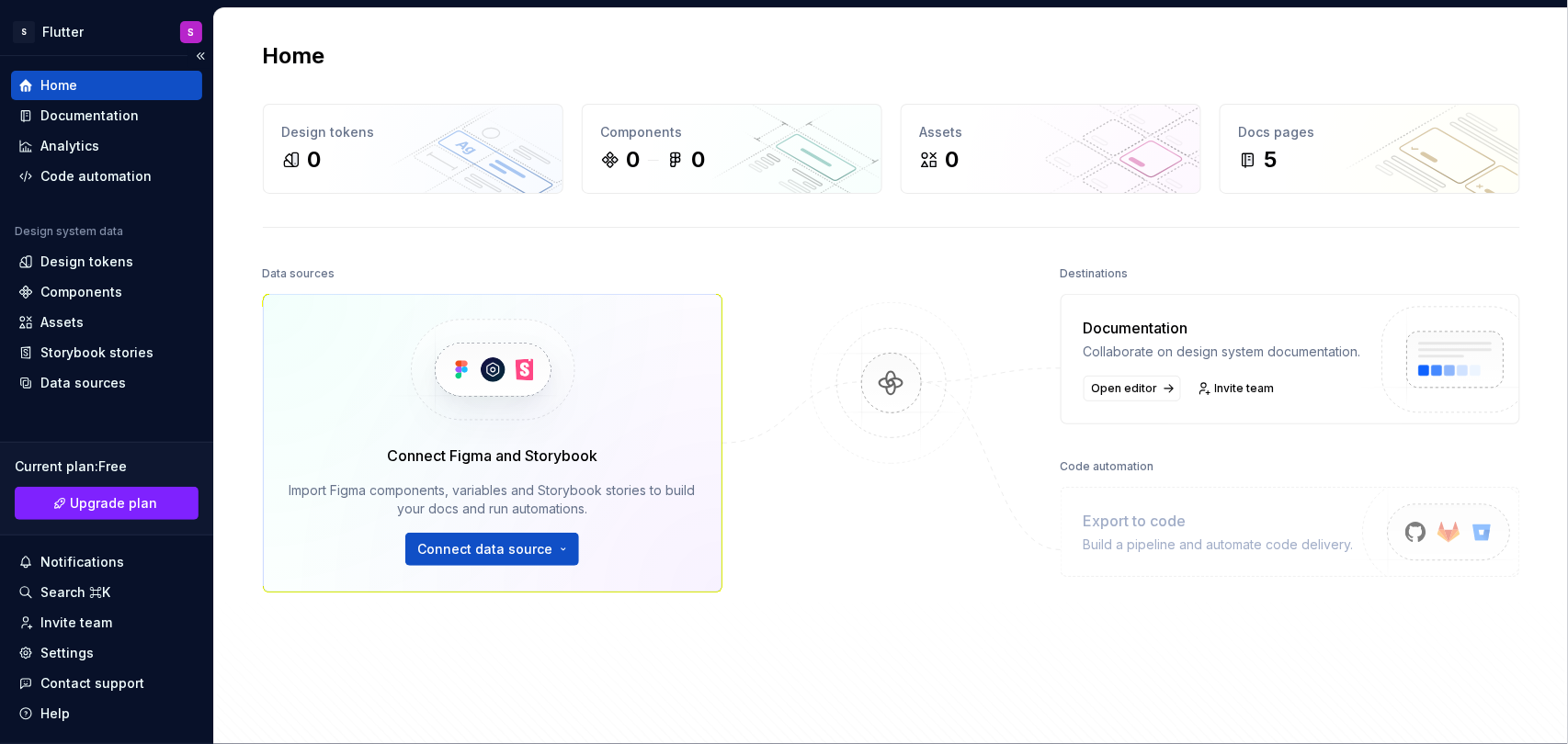 scroll, scrollTop: 47, scrollLeft: 0, axis: vertical 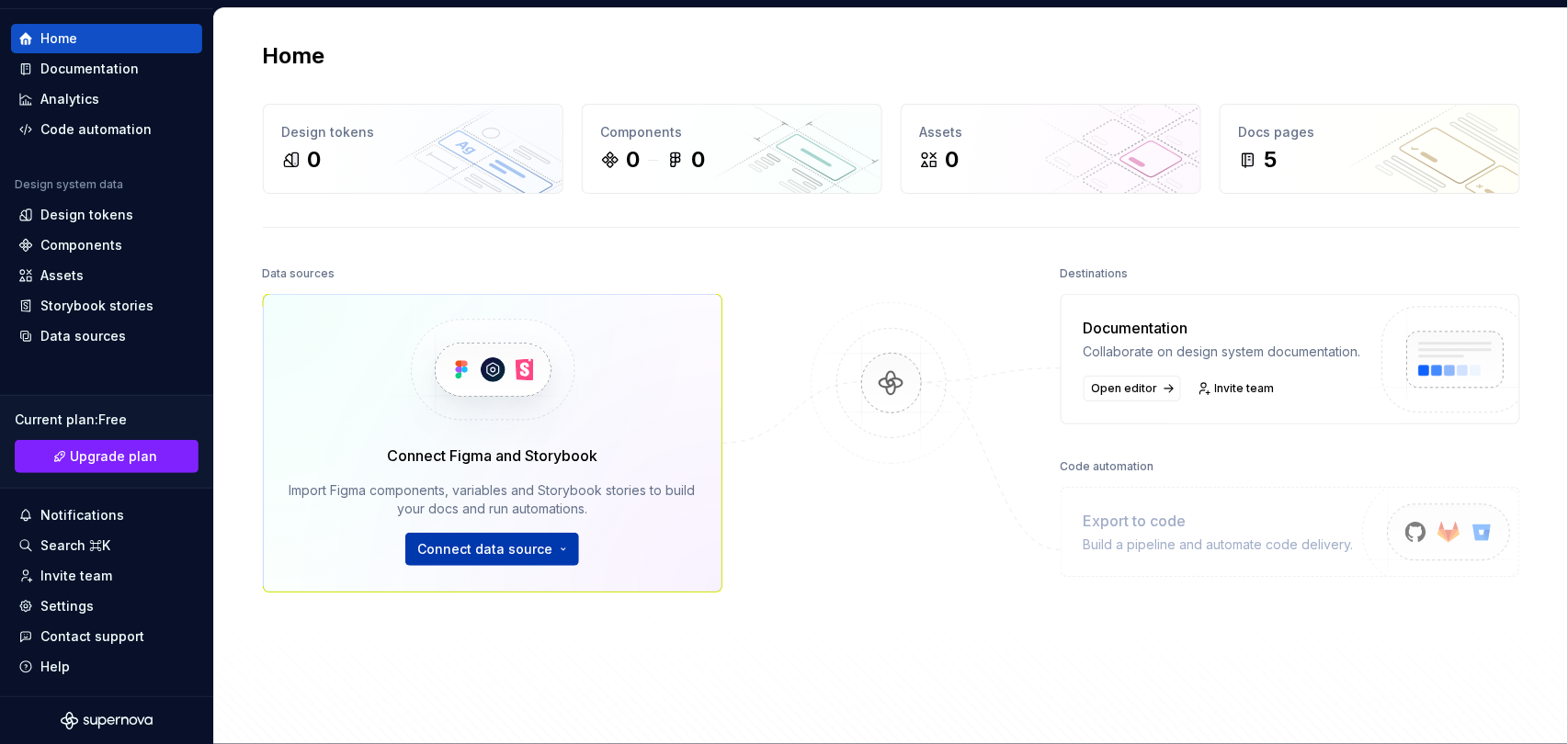 click on "Flutter S Home Documentation Analytics Code automation Design system data Design tokens Components Assets Storybook stories Data sources Current plan :  Free Upgrade plan Notifications Search ⌘K Invite team Settings Contact support Help Home Design tokens 0 Components 0 0 Assets 0 Docs pages 5 Data sources Connect Figma and Storybook Import Figma components, variables and Storybook stories to build your docs and run automations. Connect data source Destinations Documentation Collaborate on design system documentation. Open editor Invite team Code automation Export to code Build a pipeline and automate code delivery. Product documentation Learn how to build, manage and maintain design systems in smarter ways. Developer documentation Start delivering your design choices to your codebases right away. Join our Slack community Connect and learn with other design system practitioners." at bounding box center [784, 372] 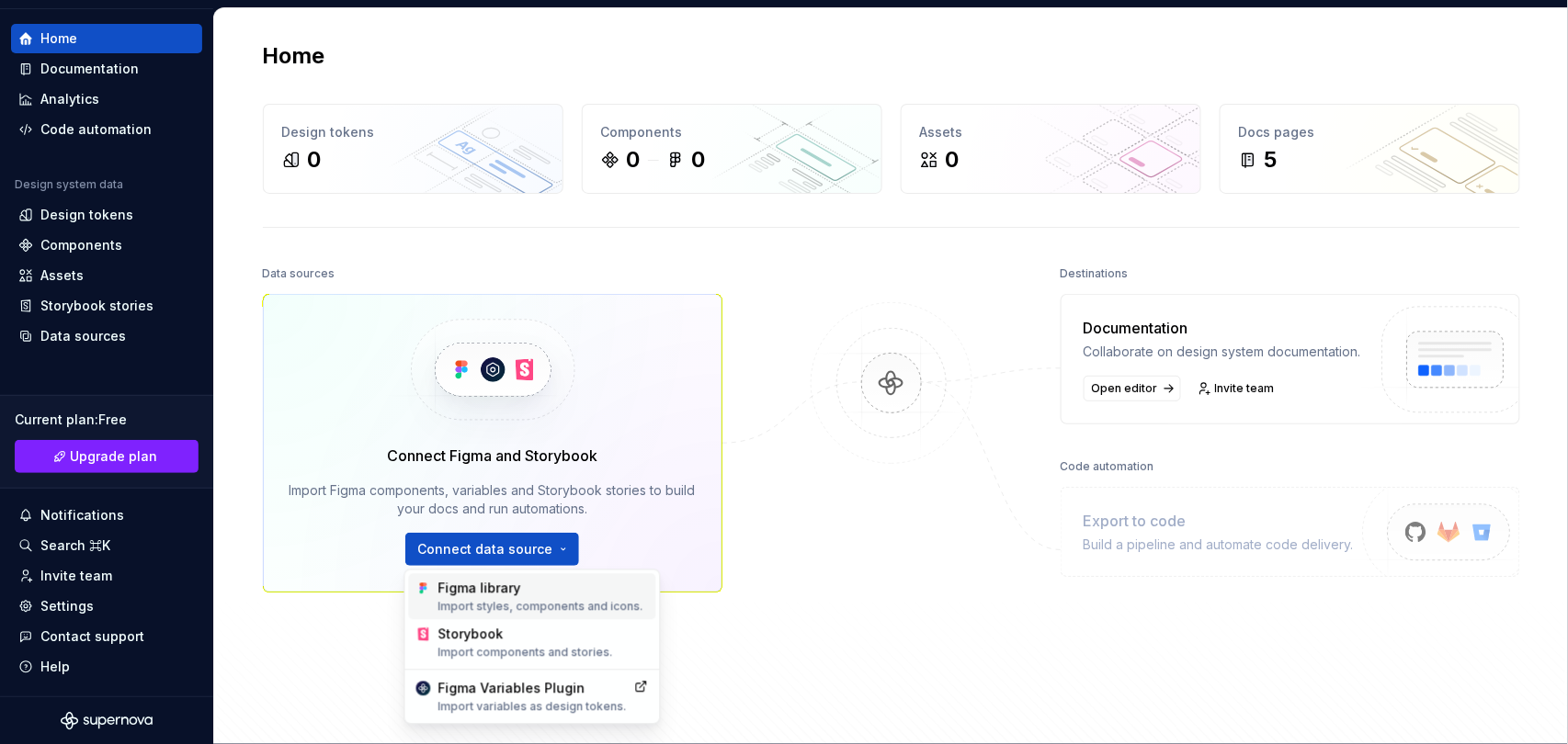 click on "Figma library Import styles, components and icons." at bounding box center [543, 597] 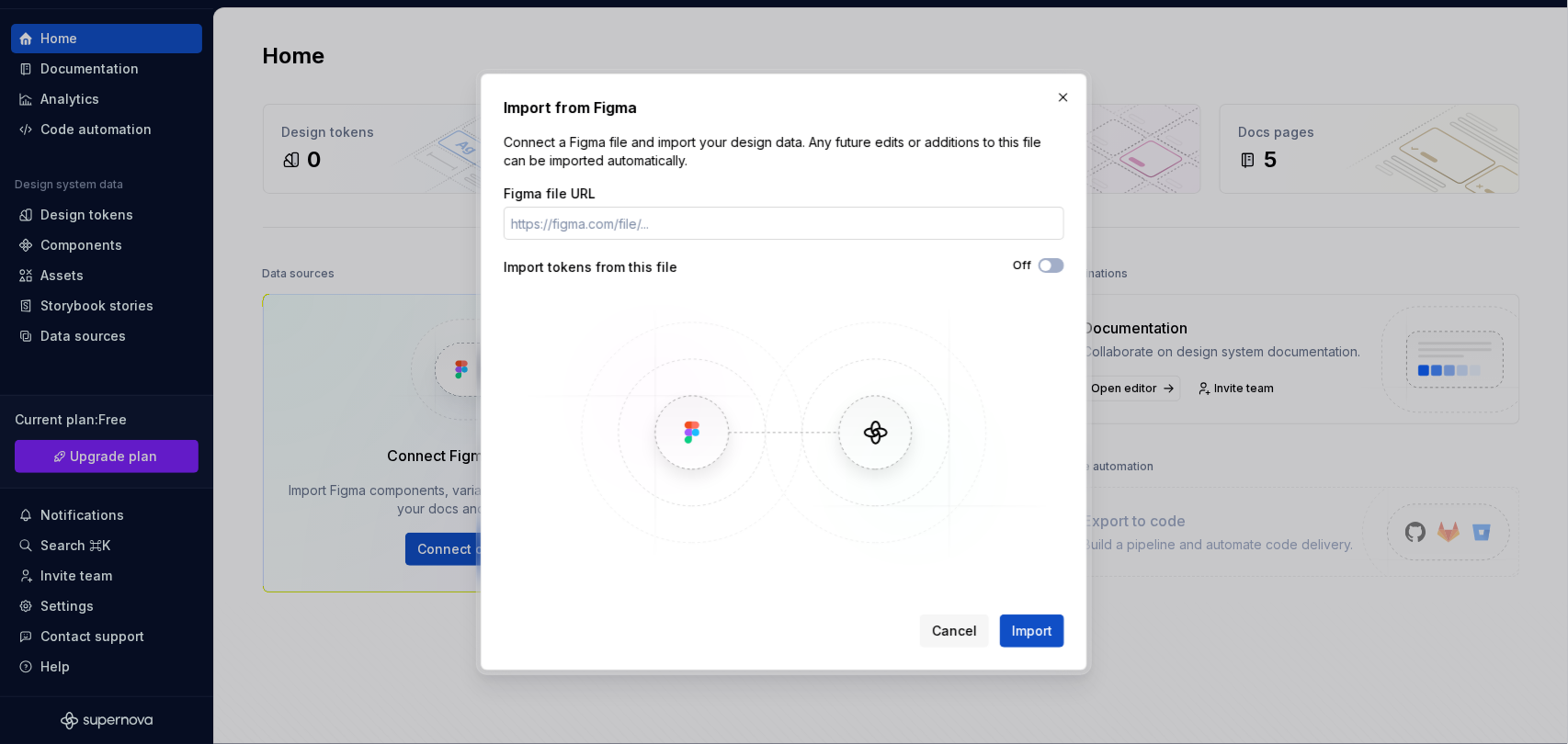 click on "Figma file URL" at bounding box center [784, 223] 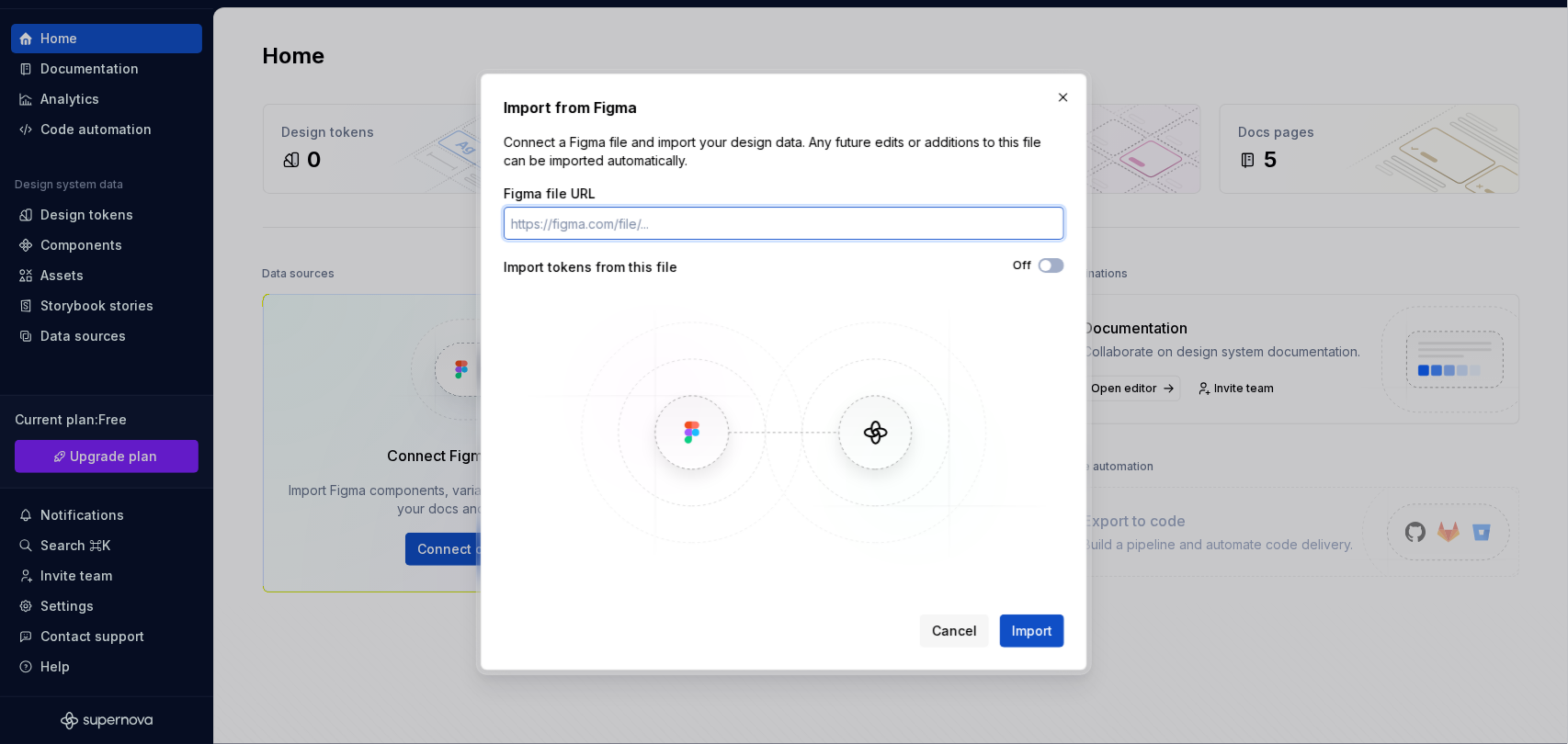 paste on "https://www.figma.com/design/qj5iUvhuH2RVZhOsR9UWzL/Ustoz-AI-Mobile?node-id=2071-16751&t=hIgstahI7Dpr7Ecs-1" 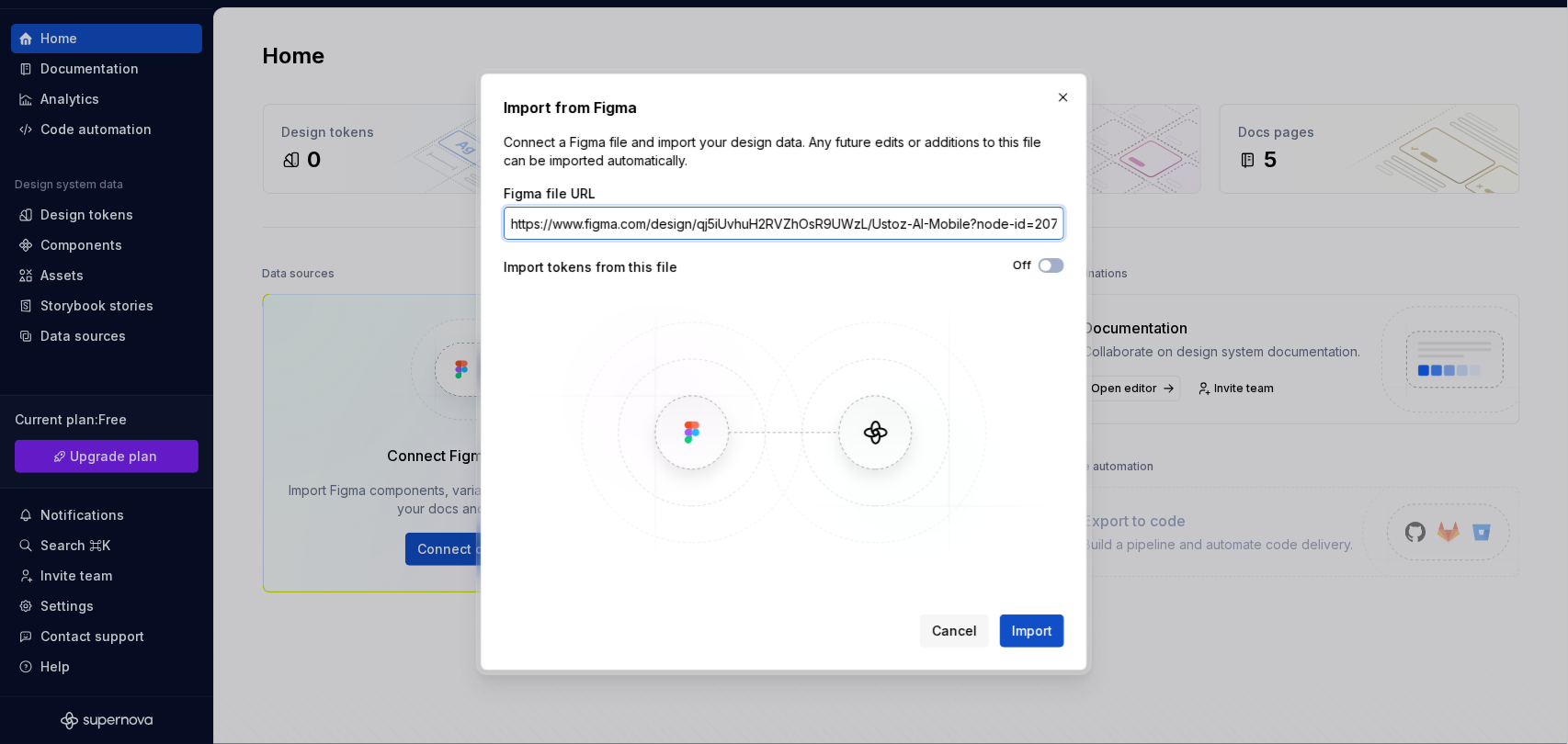 scroll, scrollTop: 0, scrollLeft: 193, axis: horizontal 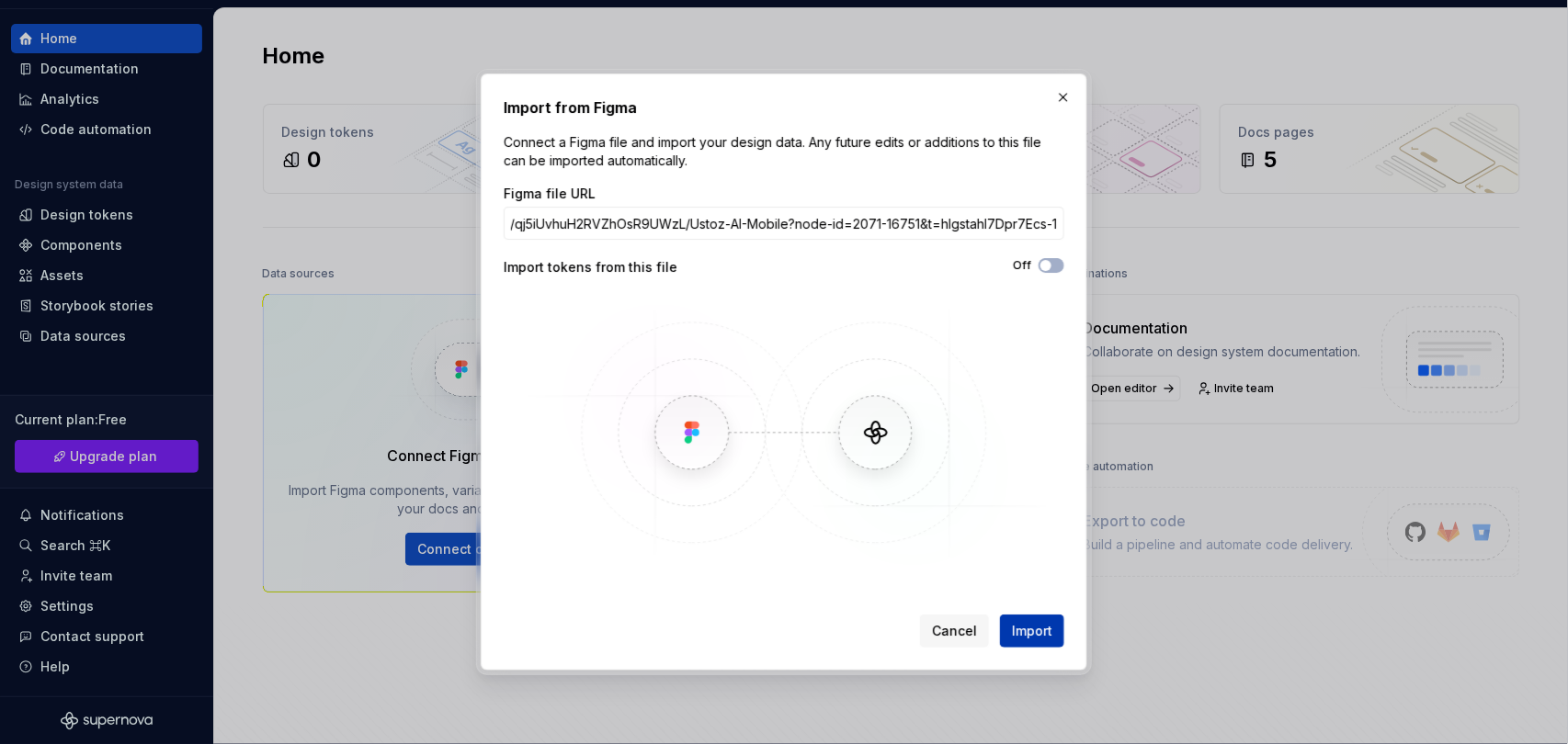 click on "Import" at bounding box center (1032, 631) 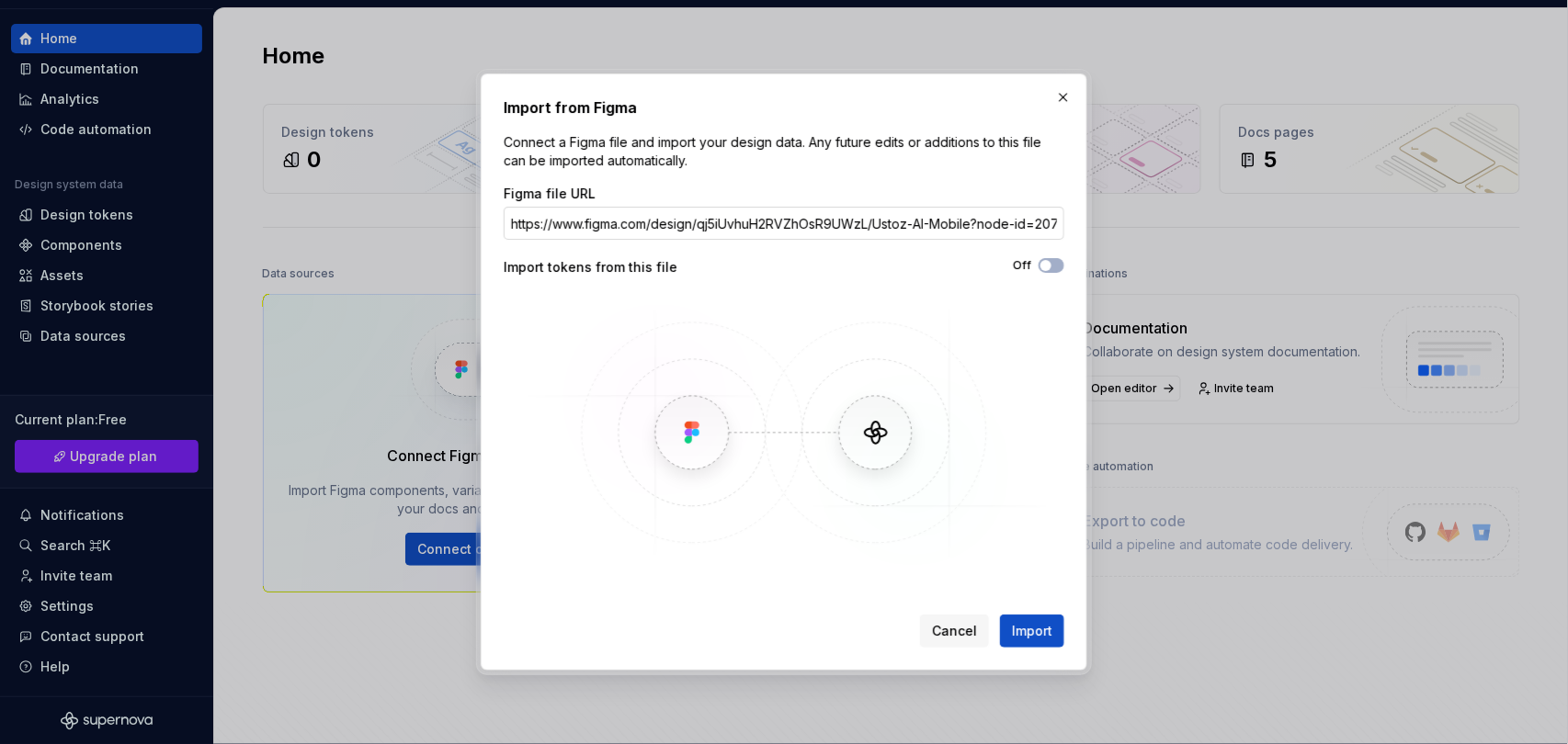 click on "https://www.figma.com/design/qj5iUvhuH2RVZhOsR9UWzL/Ustoz-AI-Mobile?node-id=2071-16751&t=hIgstahI7Dpr7Ecs-1" at bounding box center (784, 223) 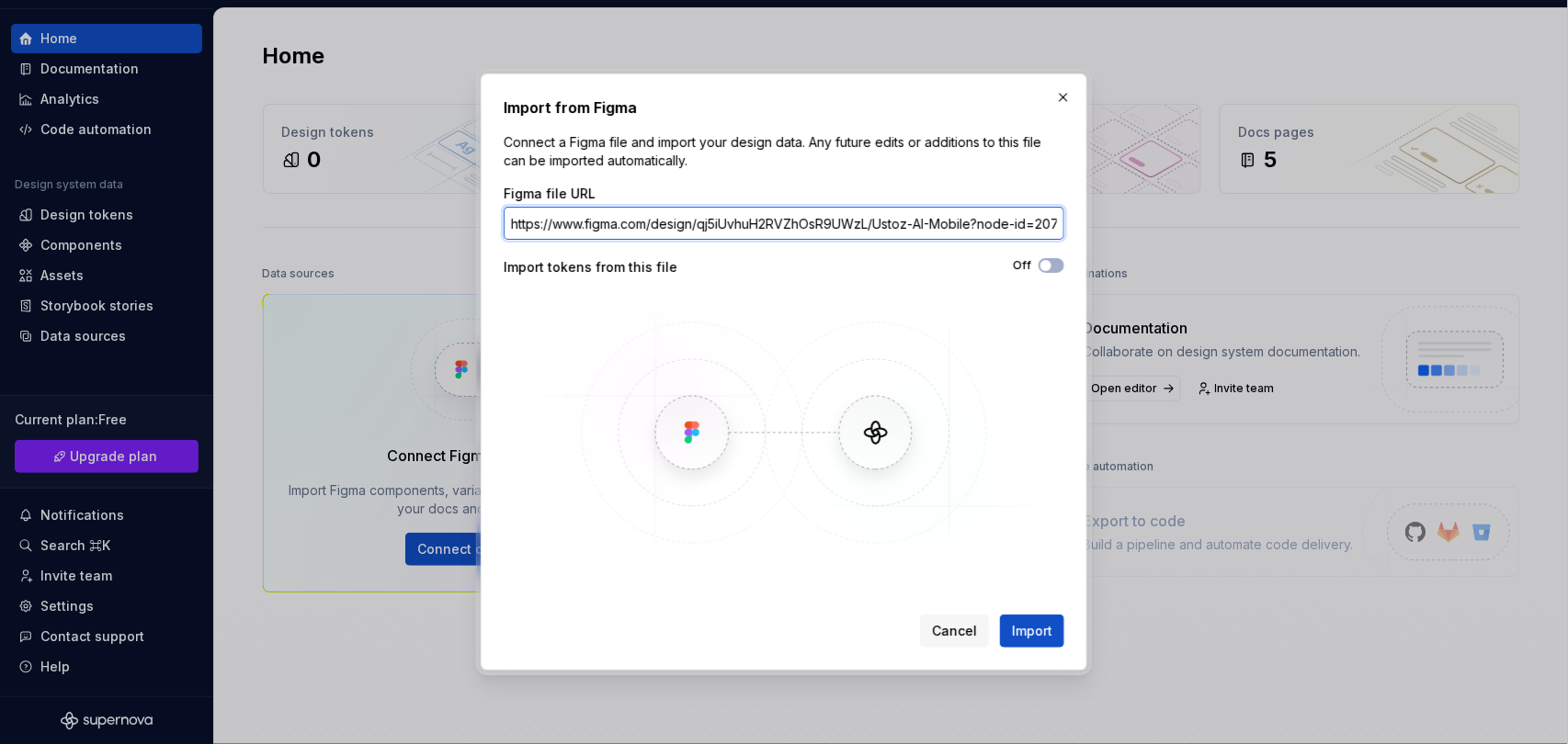click on "https://www.figma.com/design/qj5iUvhuH2RVZhOsR9UWzL/Ustoz-AI-Mobile?node-id=2071-16751&t=hIgstahI7Dpr7Ecs-1" at bounding box center [784, 223] 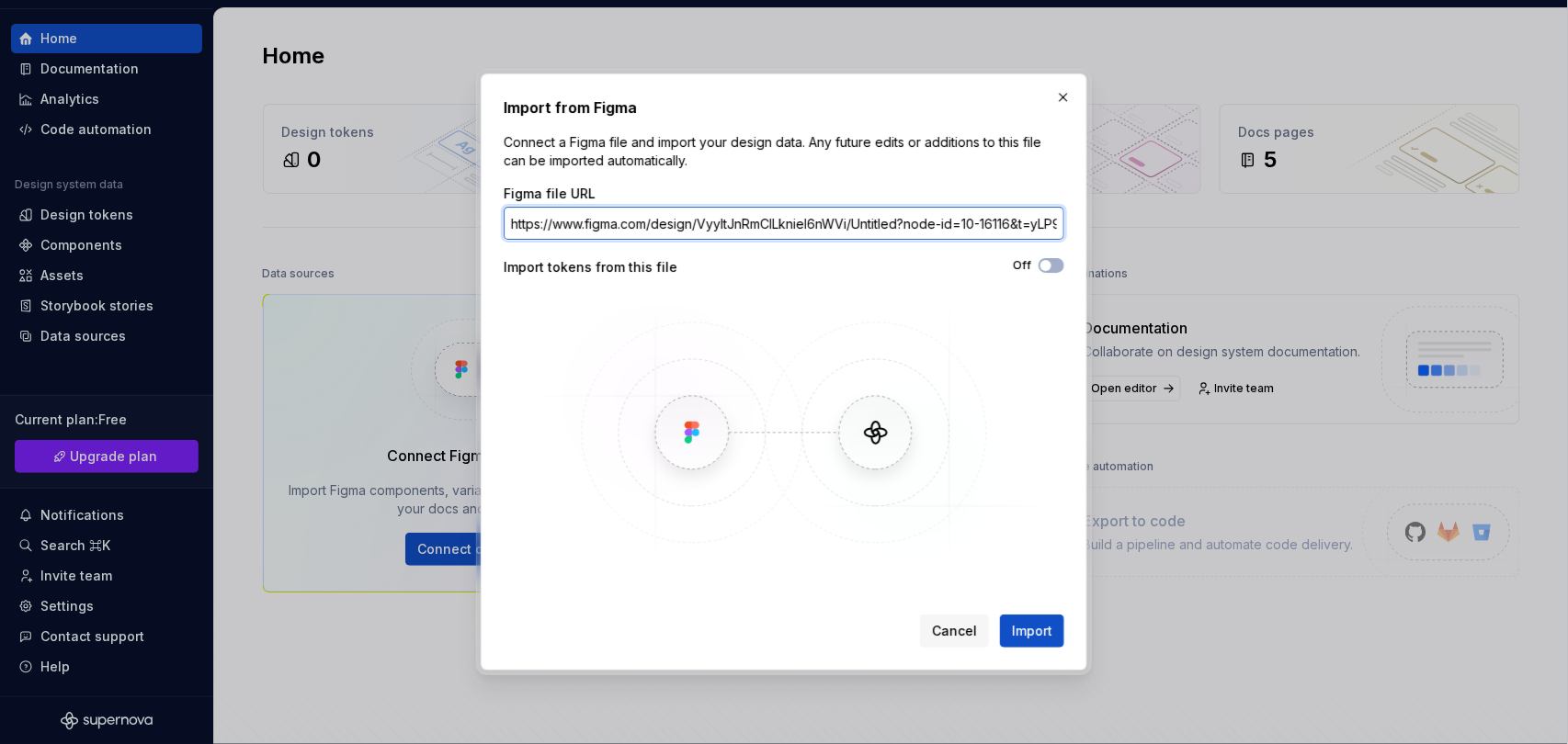 scroll, scrollTop: 0, scrollLeft: 120, axis: horizontal 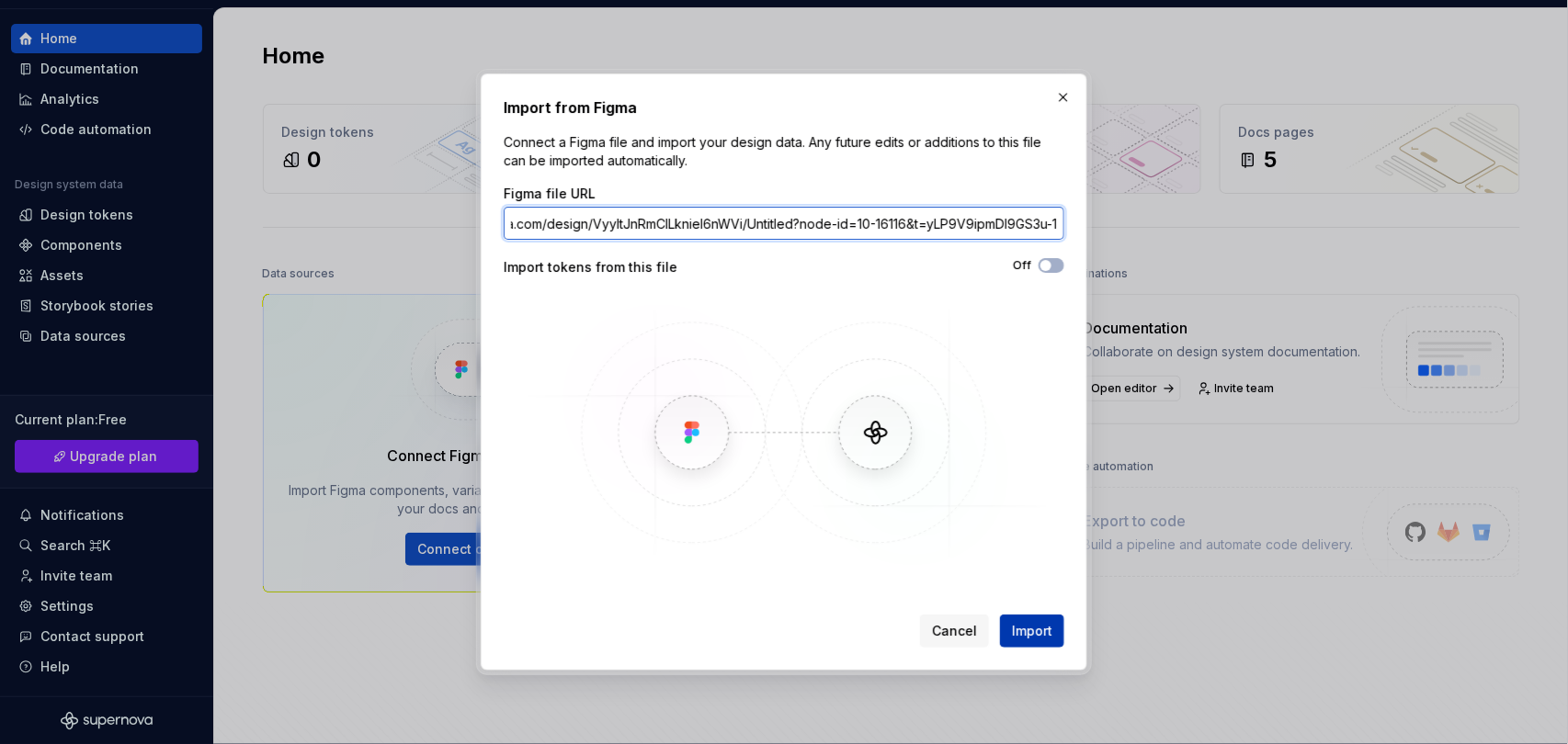 type on "https://www.figma.com/design/VyyItJnRmCILknieI6nWVi/Untitled?node-id=10-16116&t=yLP9V9ipmDI9GS3u-1" 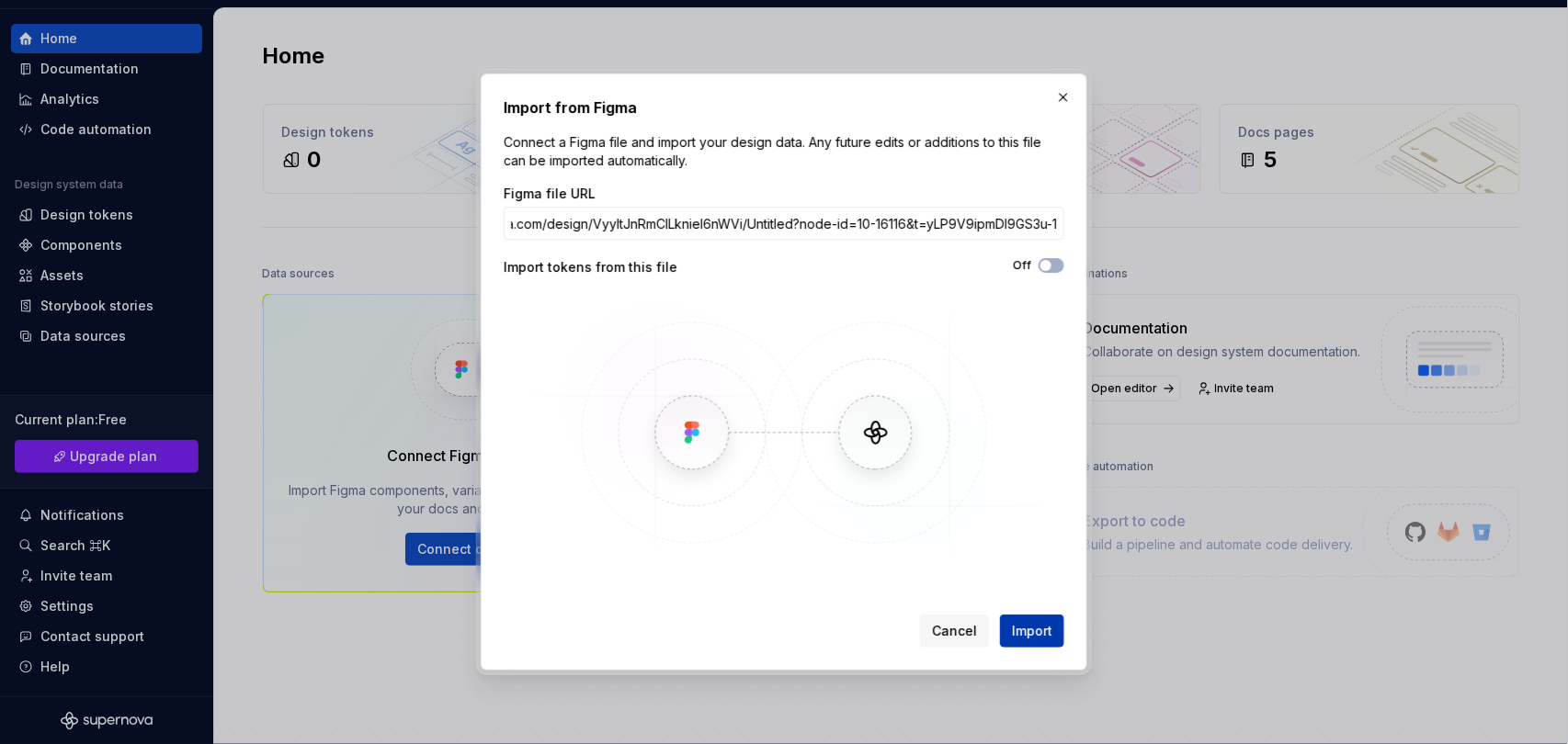click on "Import" at bounding box center [1032, 631] 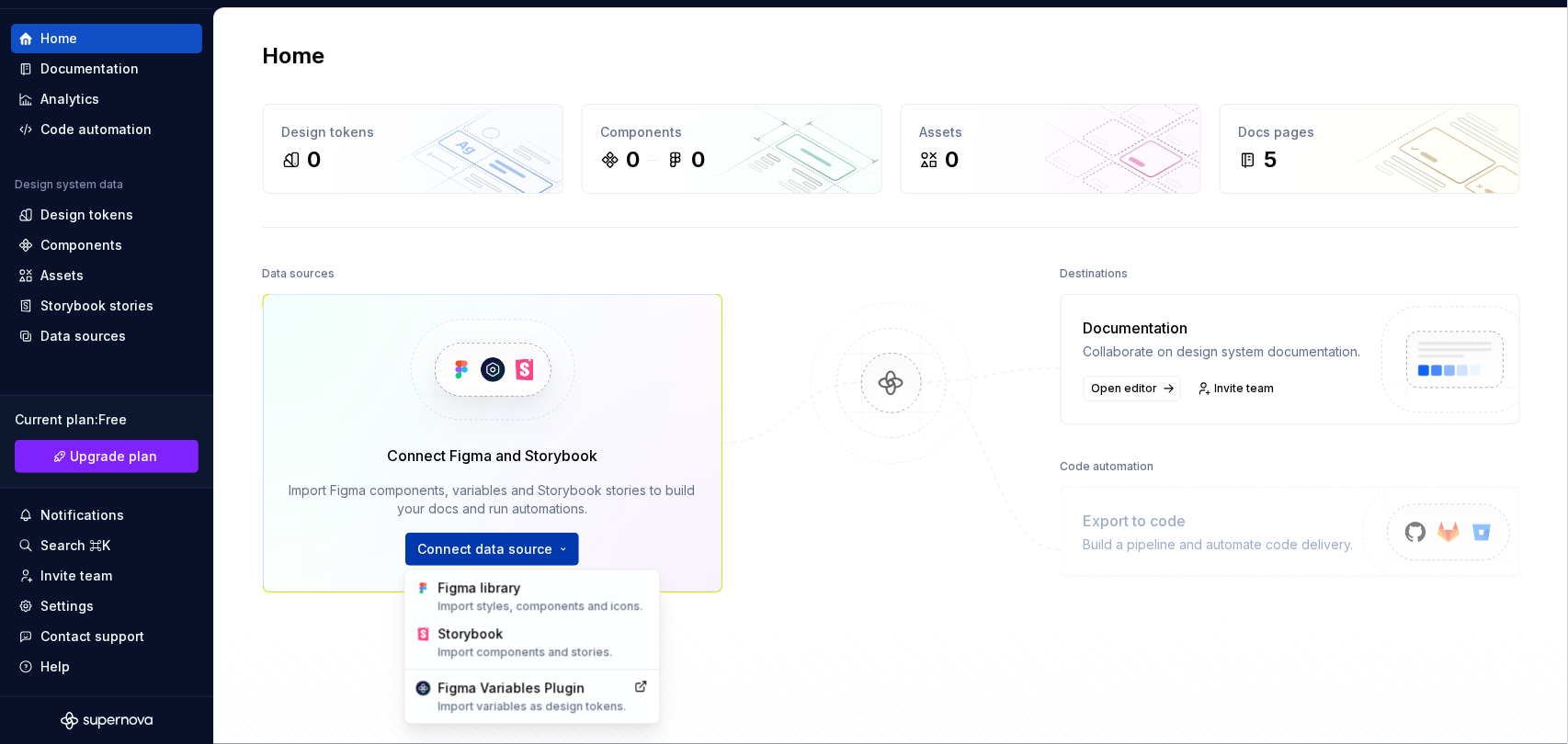 click on "Flutter S Home Documentation Analytics Code automation Design system data Design tokens Components Assets Storybook stories Data sources Current plan :  Free Upgrade plan Notifications Search ⌘K Invite team Settings Contact support Help Home Design tokens 0 Components 0 0 Assets 0 Docs pages 5 Data sources Connect Figma and Storybook Import Figma components, variables and Storybook stories to build your docs and run automations. Connect data source Destinations Documentation Collaborate on design system documentation. Open editor Invite team Code automation Export to code Build a pipeline and automate code delivery. Product documentation Learn how to build, manage and maintain design systems in smarter ways. Developer documentation Start delivering your design choices to your codebases right away. Join our Slack community Connect and learn with other design system practitioners.   Figma library Import styles, components and icons. Storybook Import components and stories. Figma Variables Plugin" at bounding box center [784, 372] 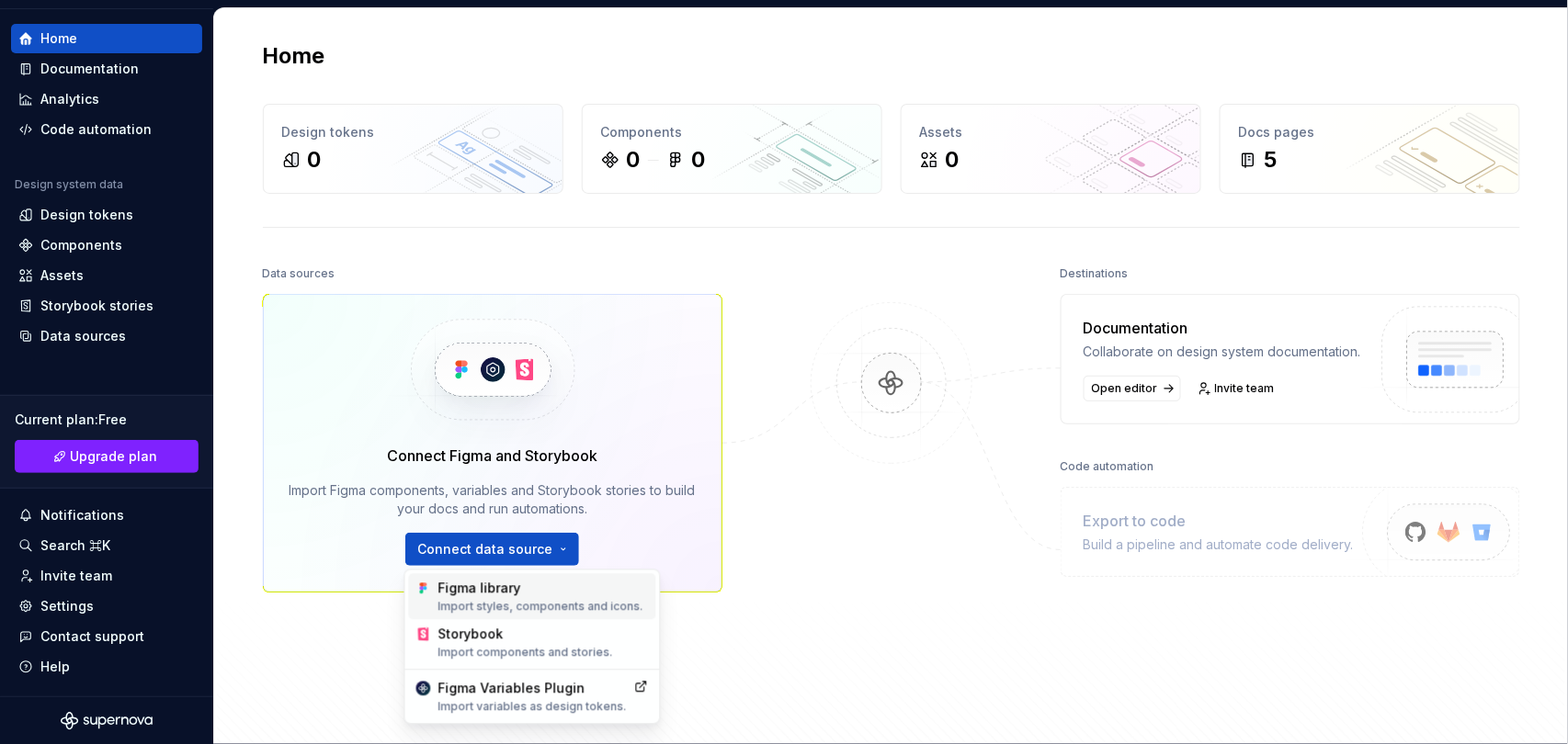 click on "Figma library Import styles, components and icons." at bounding box center (543, 597) 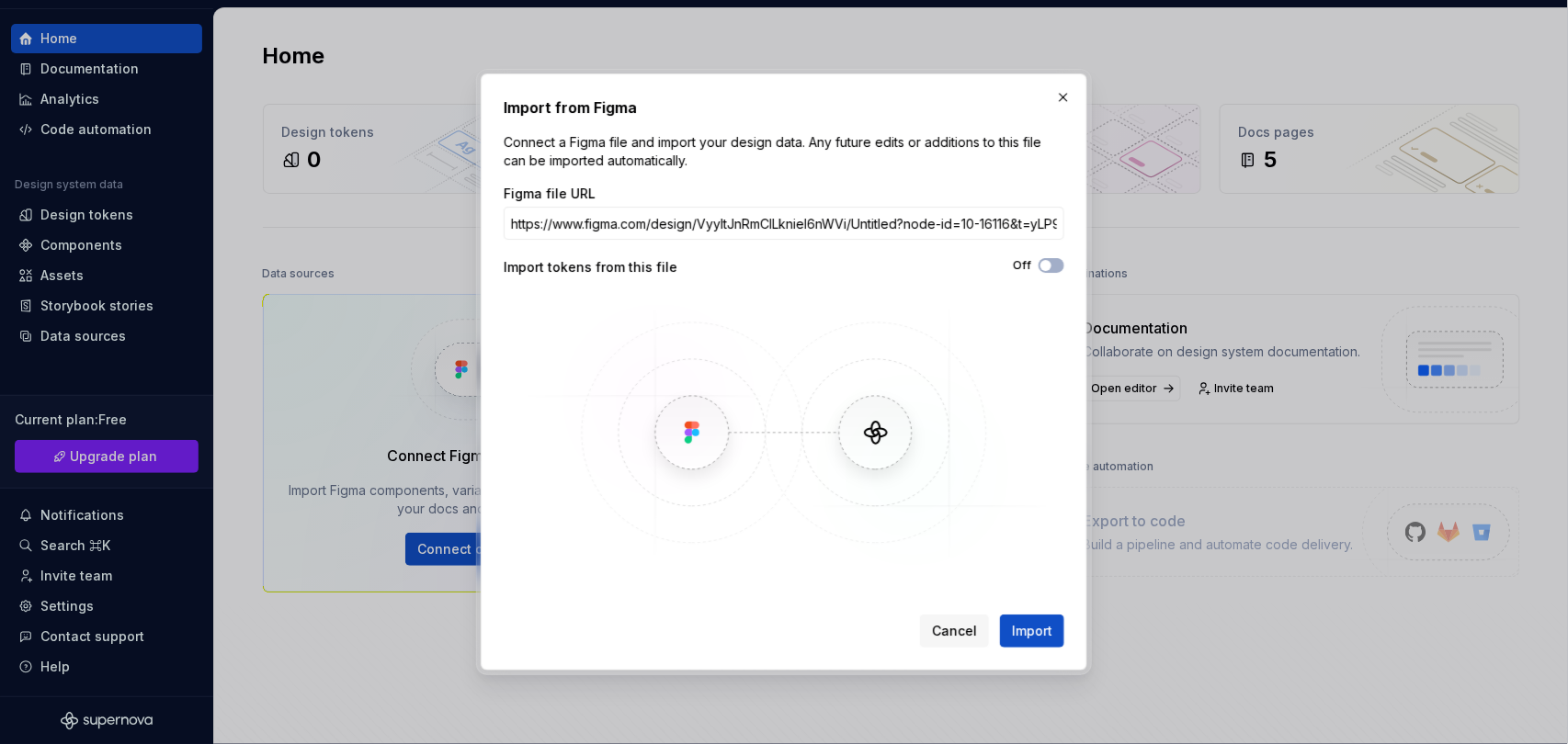 click on "Figma file URL https://www.figma.com/design/VyyItJnRmCILknieI6nWVi/Untitled?node-id=10-16116&t=yLP9V9ipmDI9GS3u-1 Import tokens from this file Off" at bounding box center [784, 378] 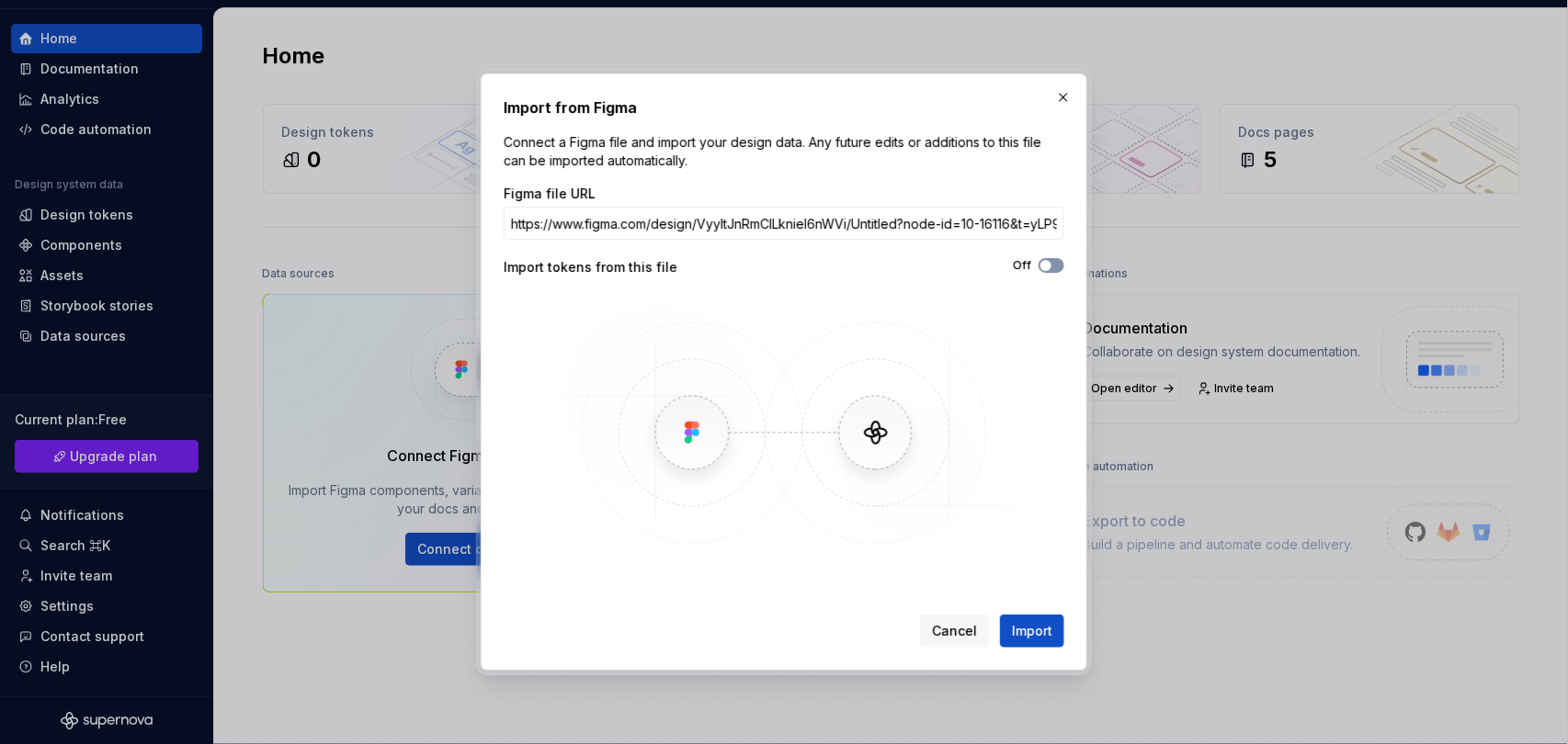click 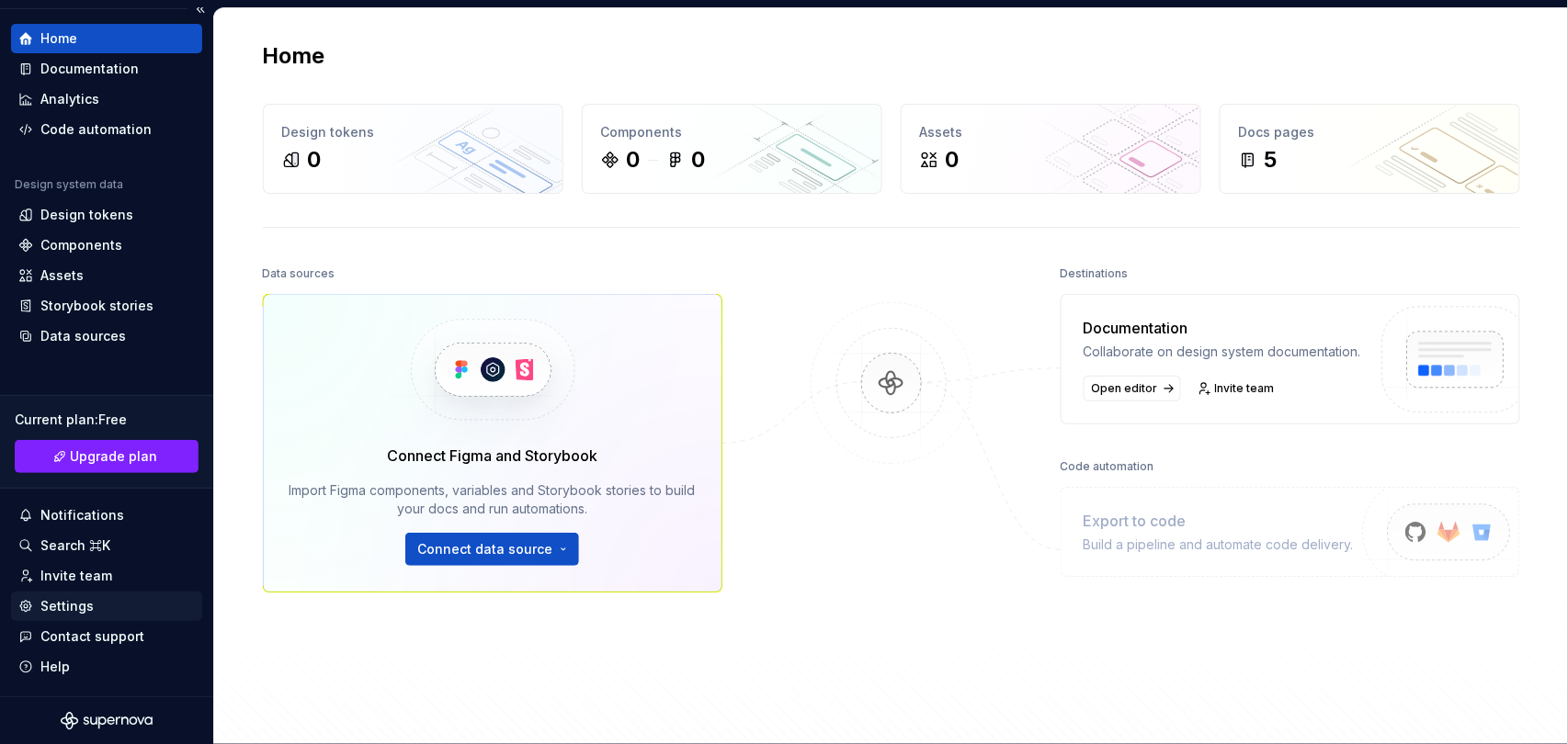 click on "Settings" at bounding box center (67, 606) 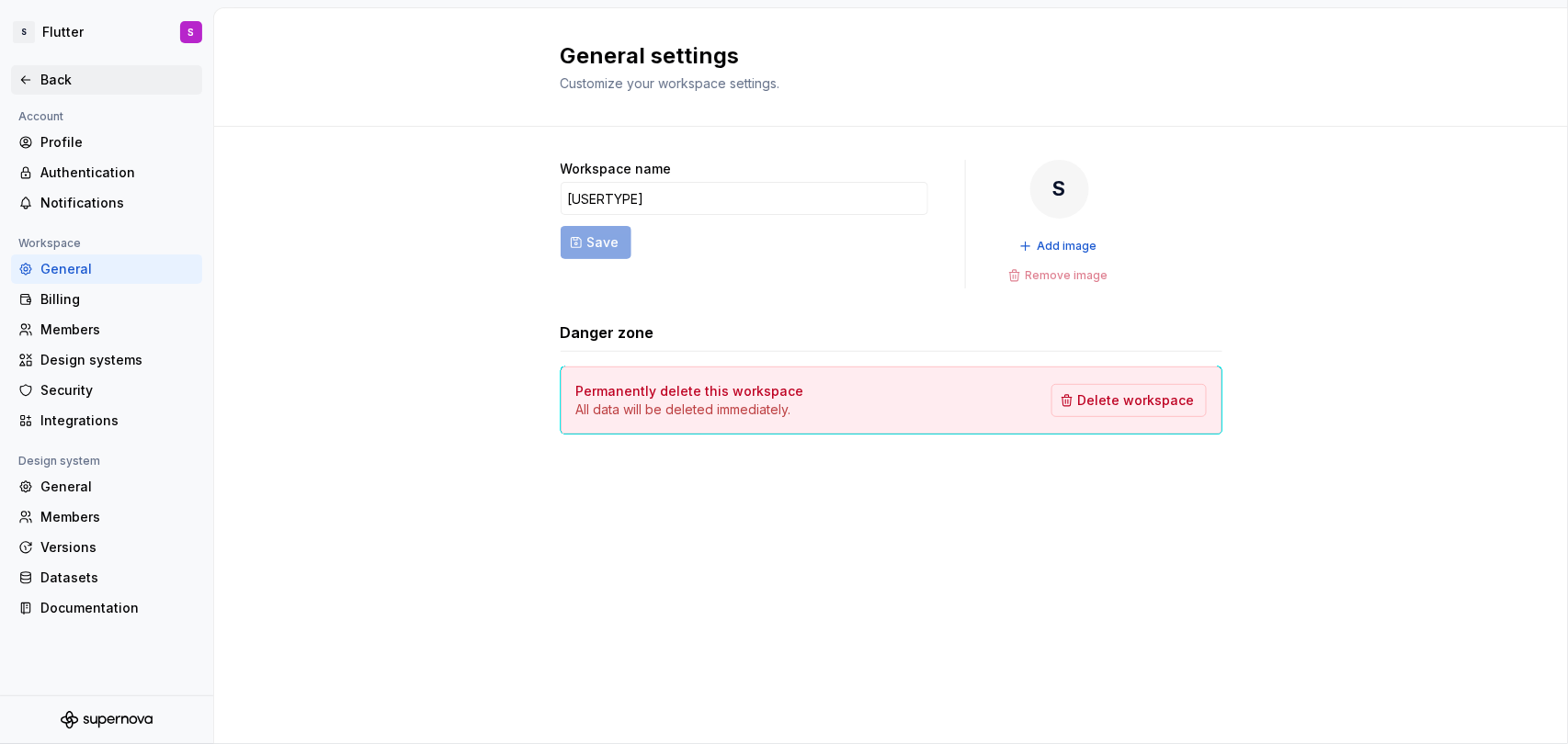 click on "Back" at bounding box center (118, 80) 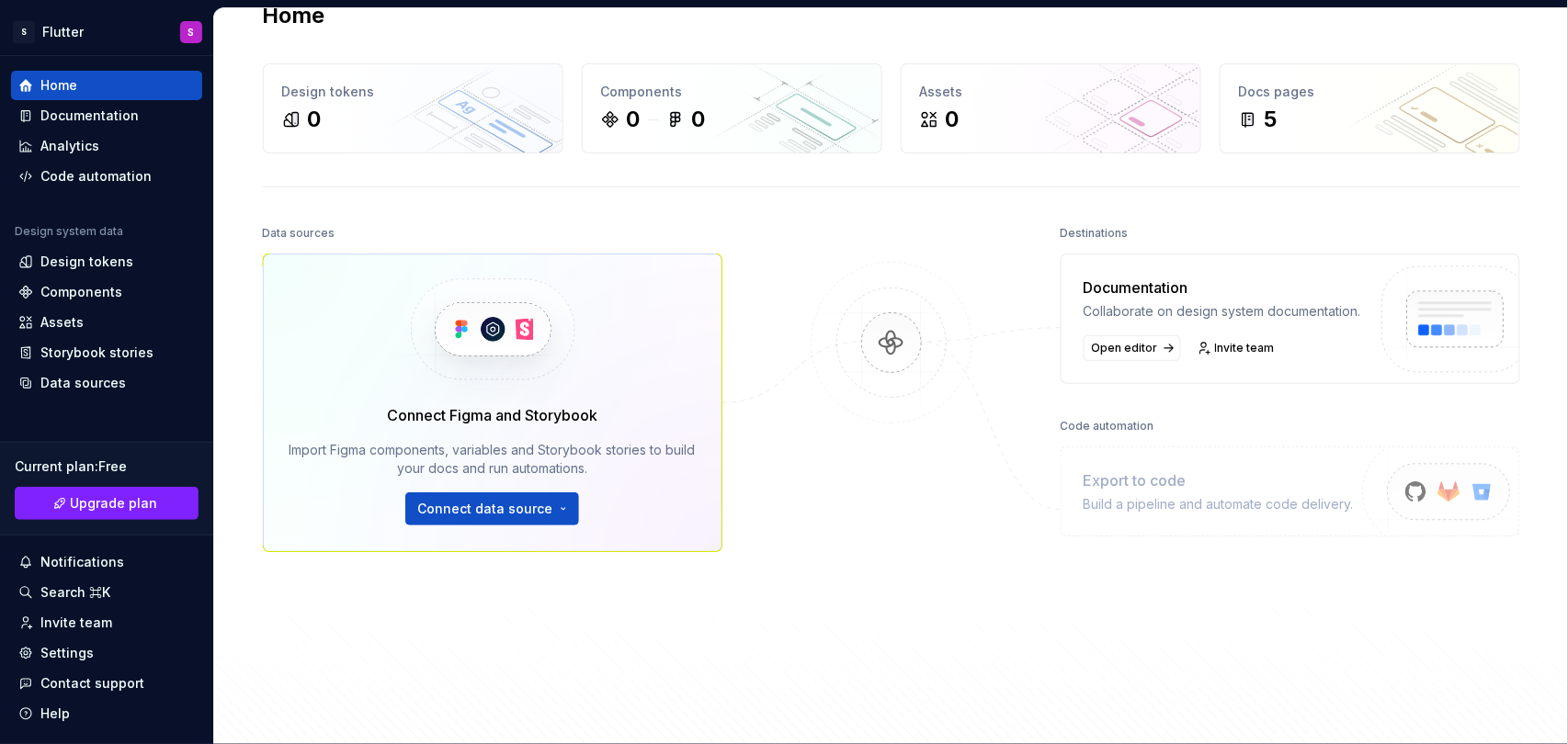 scroll, scrollTop: 0, scrollLeft: 0, axis: both 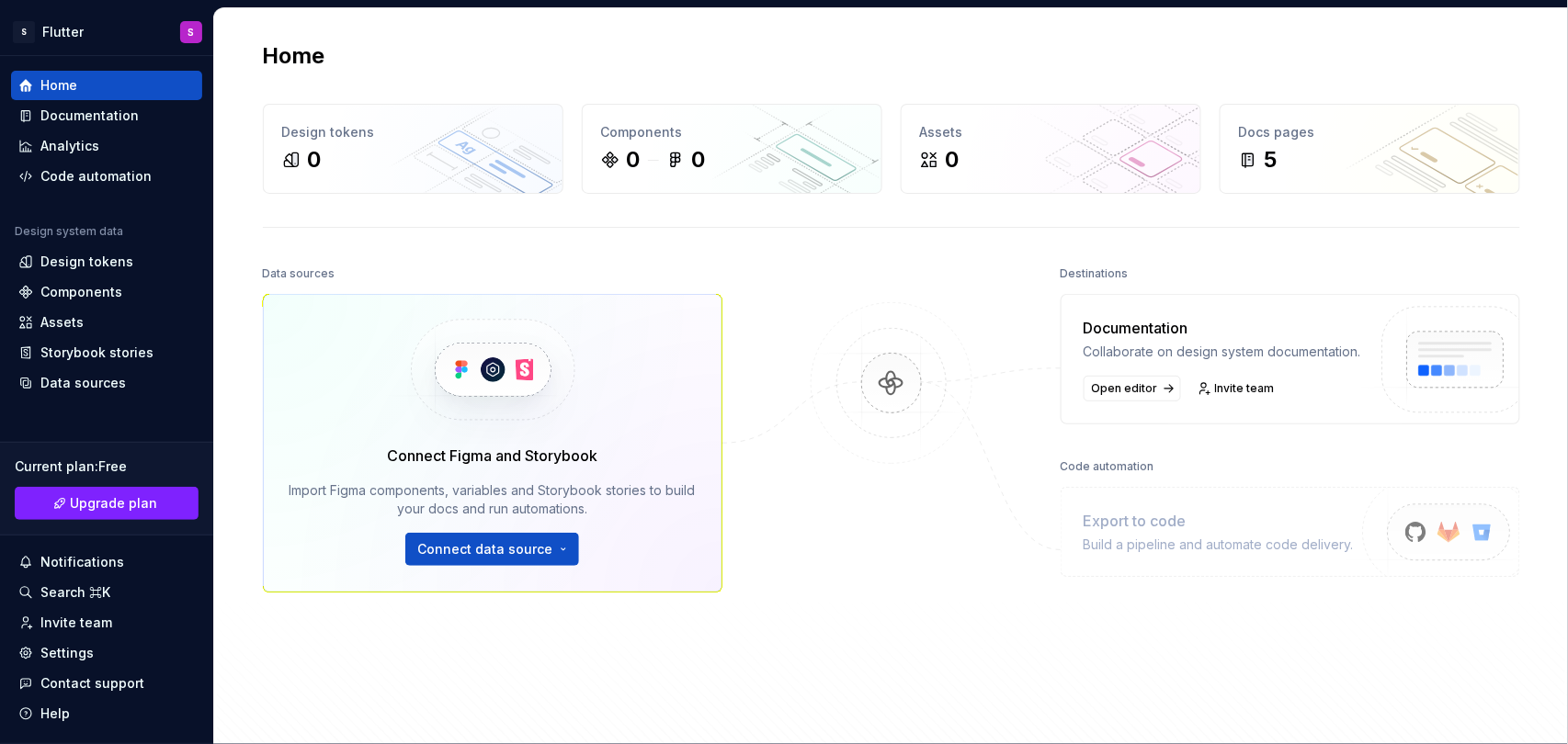 click at bounding box center [492, 369] 